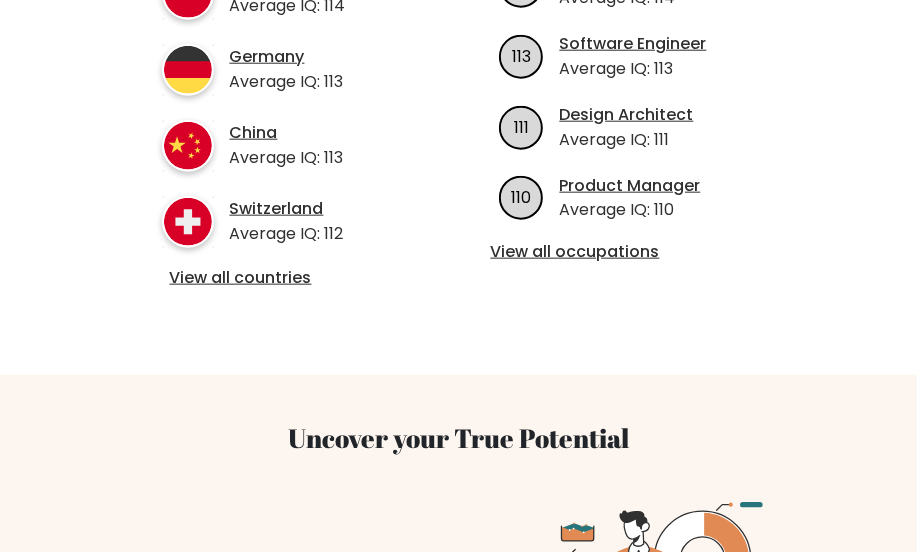 scroll, scrollTop: 909, scrollLeft: 0, axis: vertical 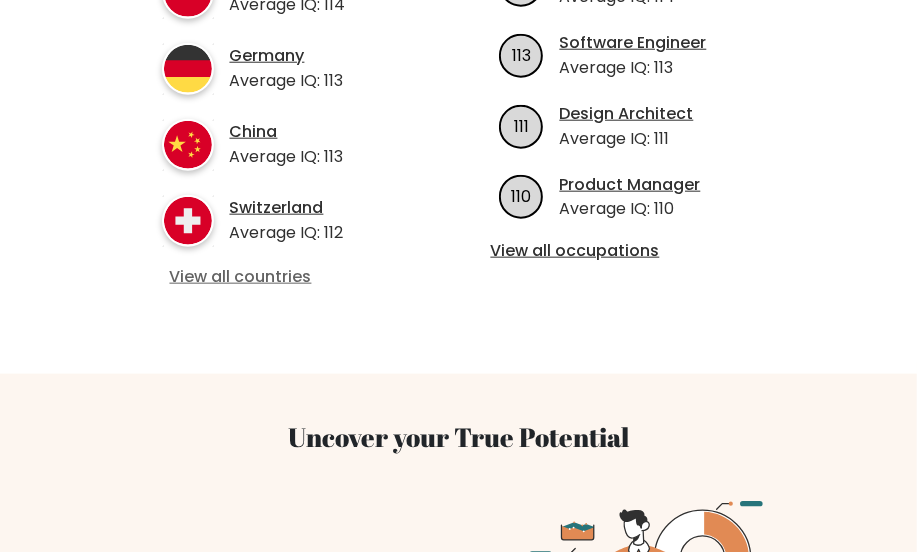 click on "View all countries" at bounding box center (286, 277) 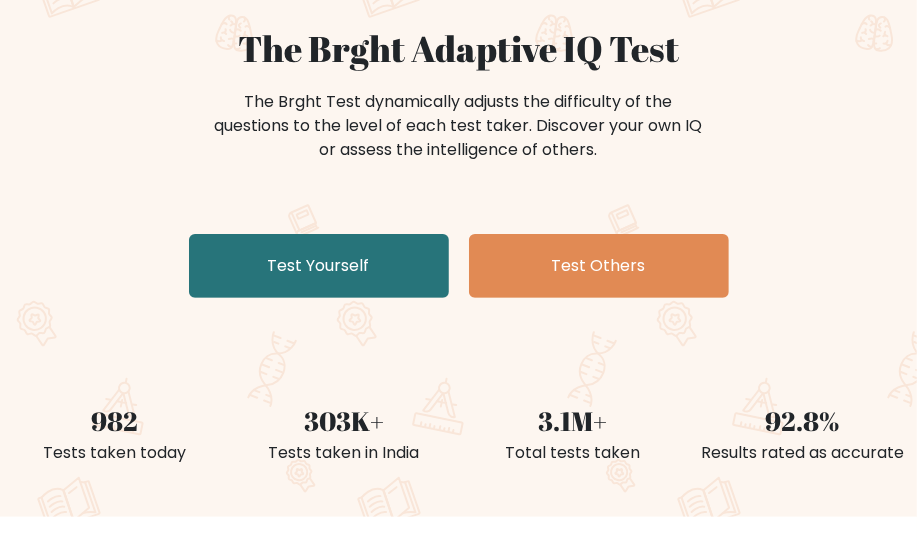 scroll, scrollTop: 0, scrollLeft: 0, axis: both 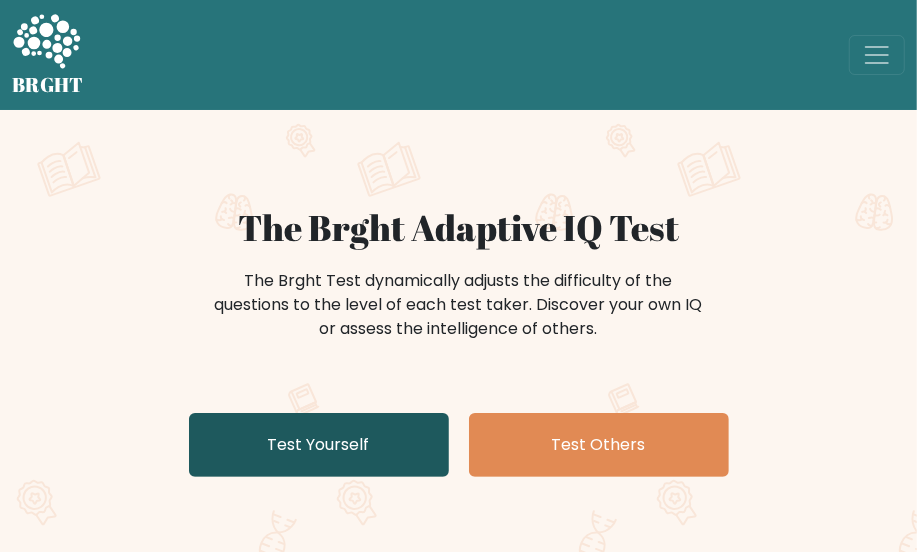 click on "Test Yourself" at bounding box center [319, 445] 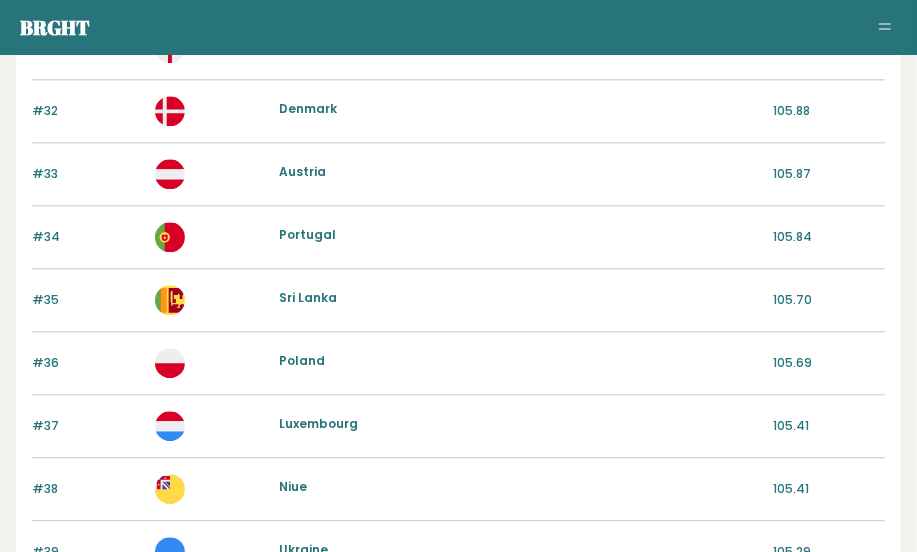 scroll, scrollTop: 2384, scrollLeft: 0, axis: vertical 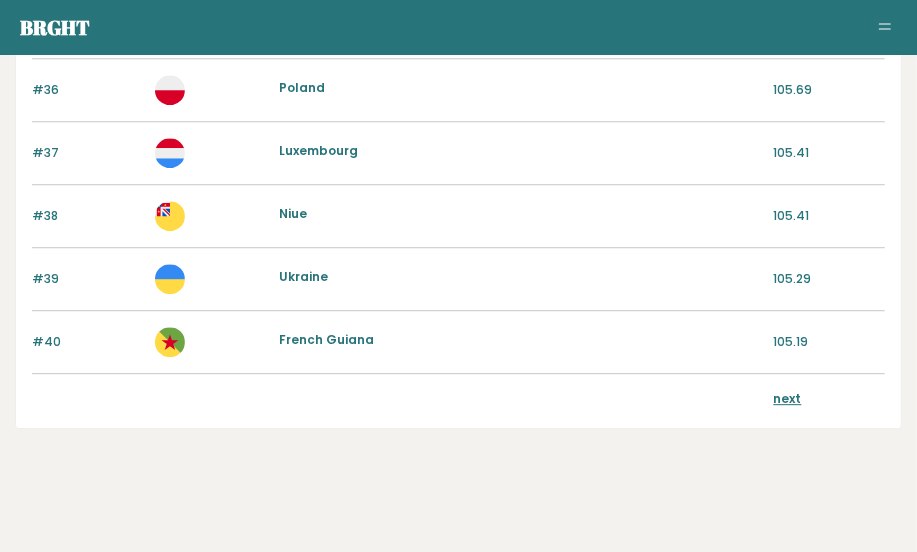 click on "next" at bounding box center (788, 398) 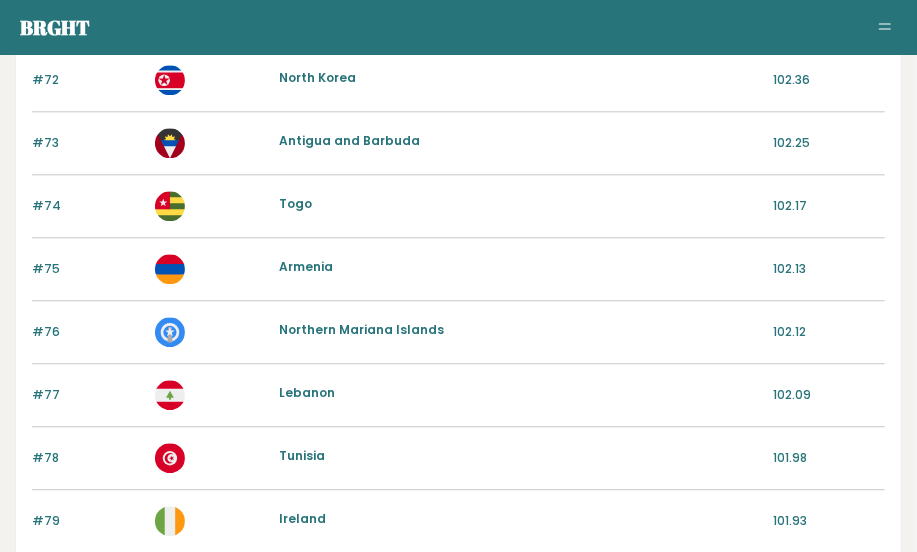 scroll, scrollTop: 2384, scrollLeft: 0, axis: vertical 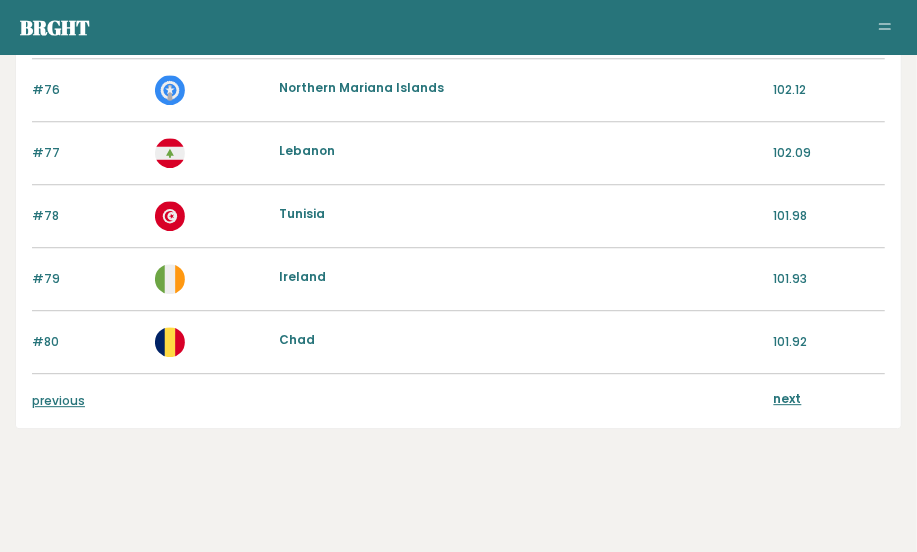 click on "next" at bounding box center (788, 399) 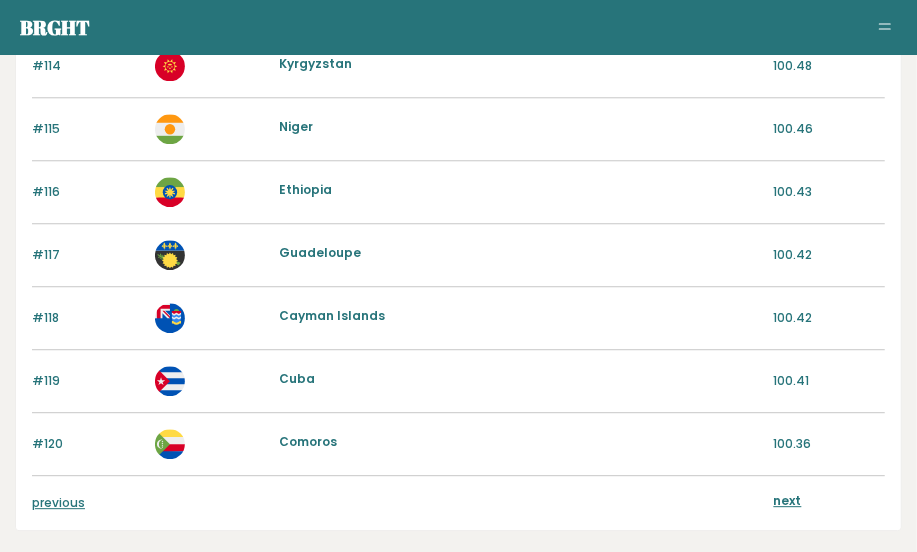 scroll, scrollTop: 2384, scrollLeft: 0, axis: vertical 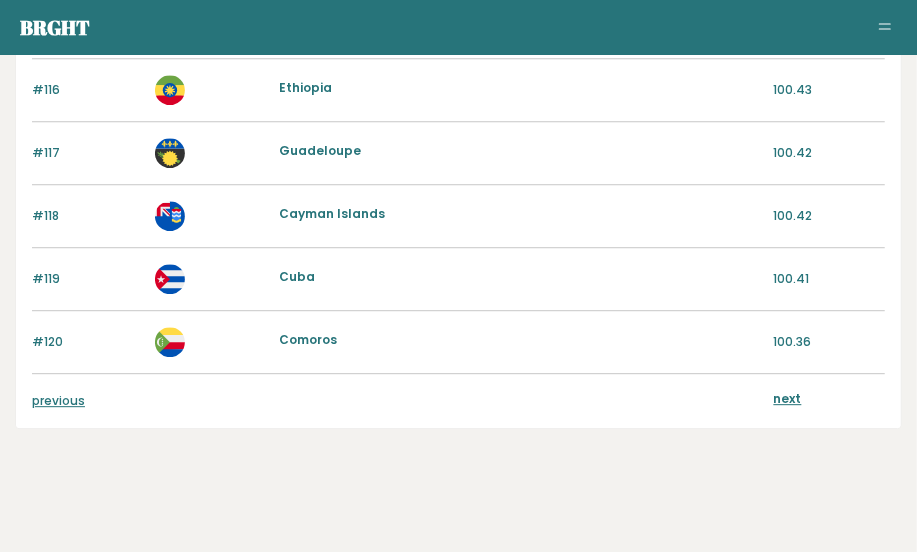 click on "next" at bounding box center (788, 398) 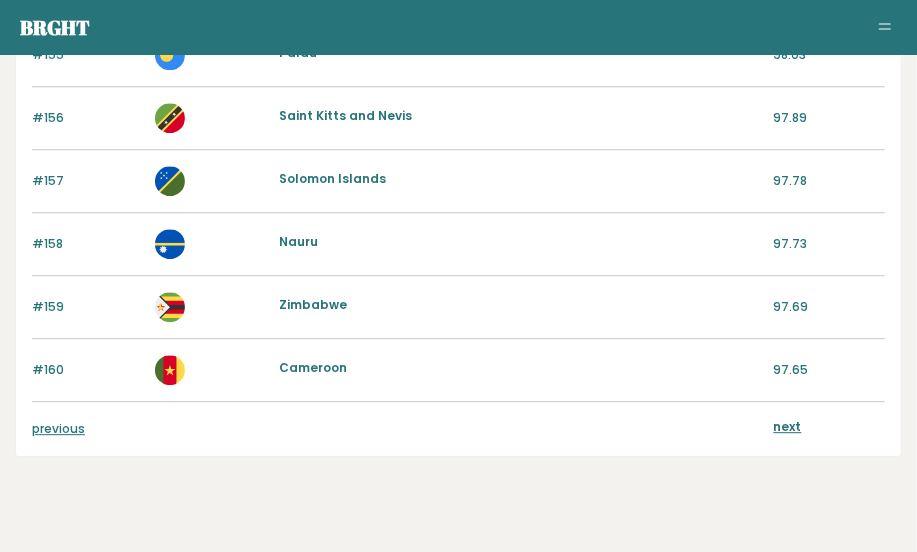 scroll, scrollTop: 2363, scrollLeft: 0, axis: vertical 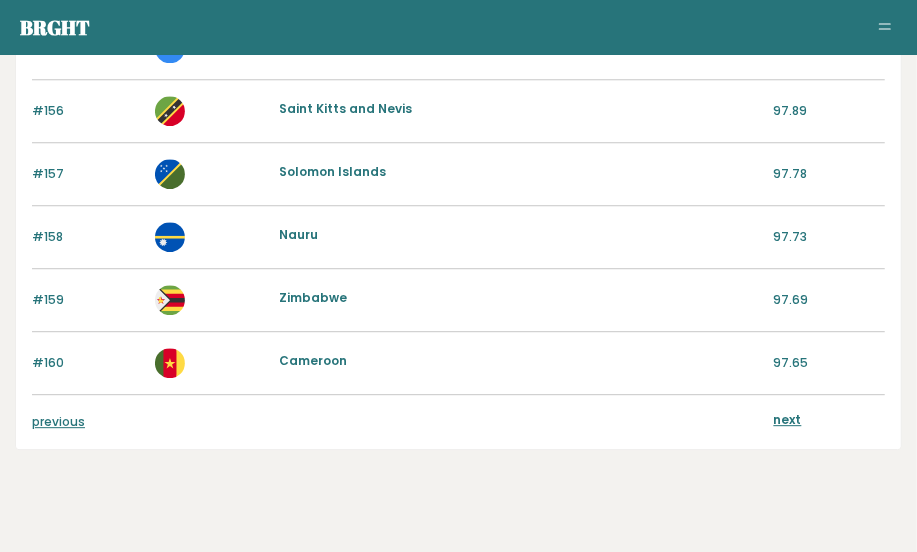 click on "next" at bounding box center [788, 419] 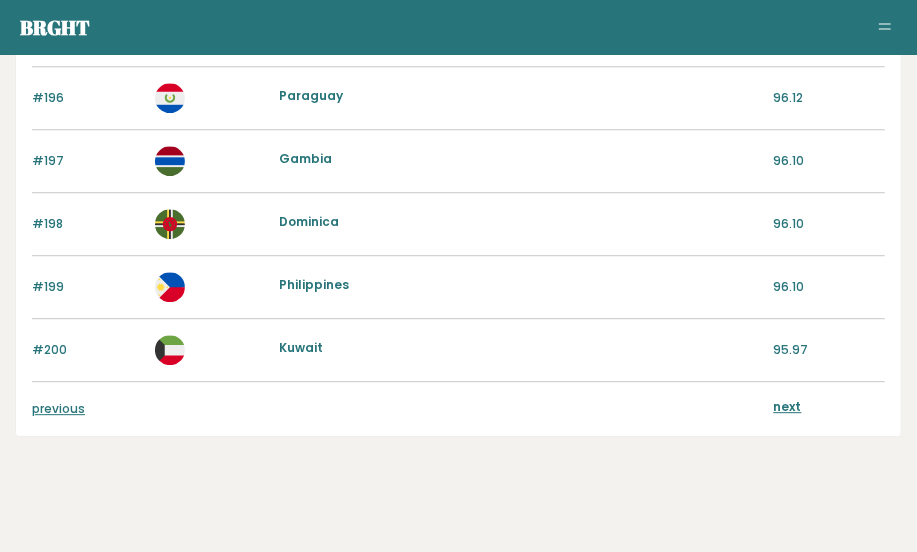 scroll, scrollTop: 2384, scrollLeft: 0, axis: vertical 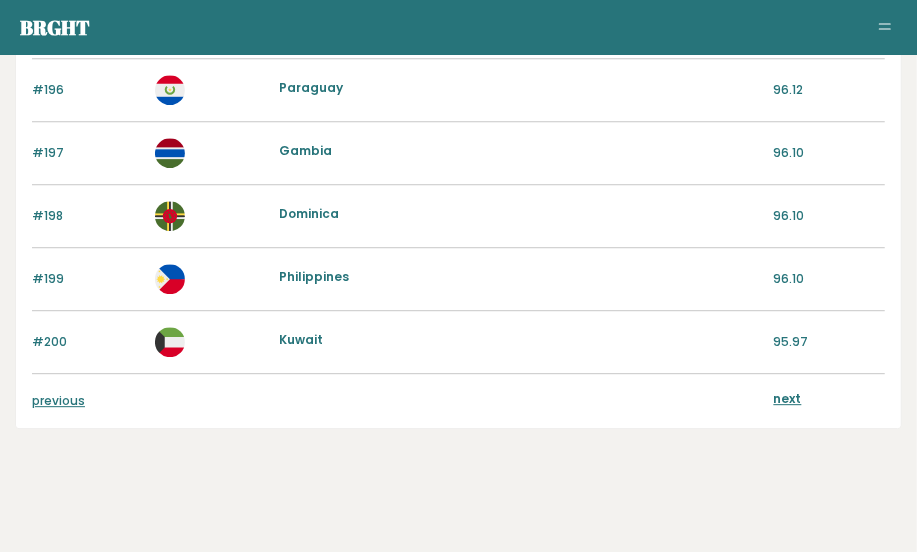 click on "next" at bounding box center (788, 398) 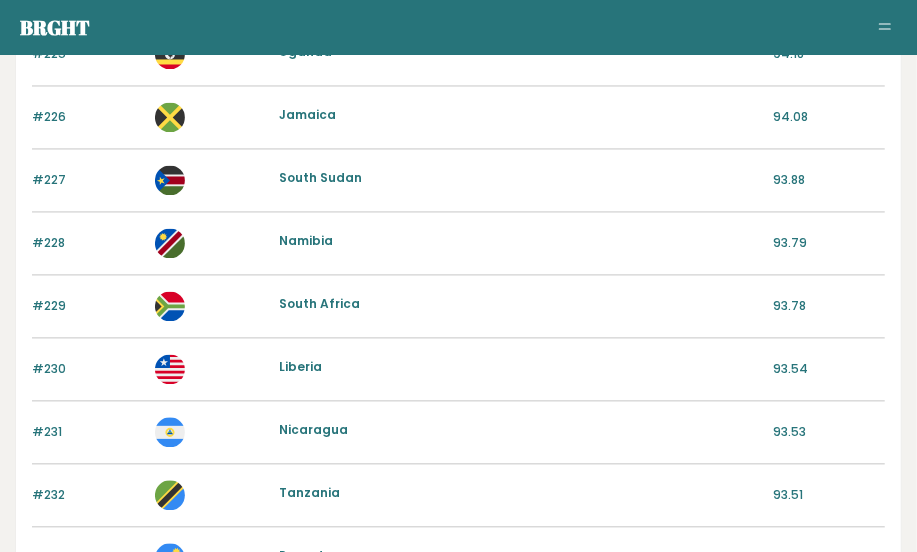 scroll, scrollTop: 2003, scrollLeft: 0, axis: vertical 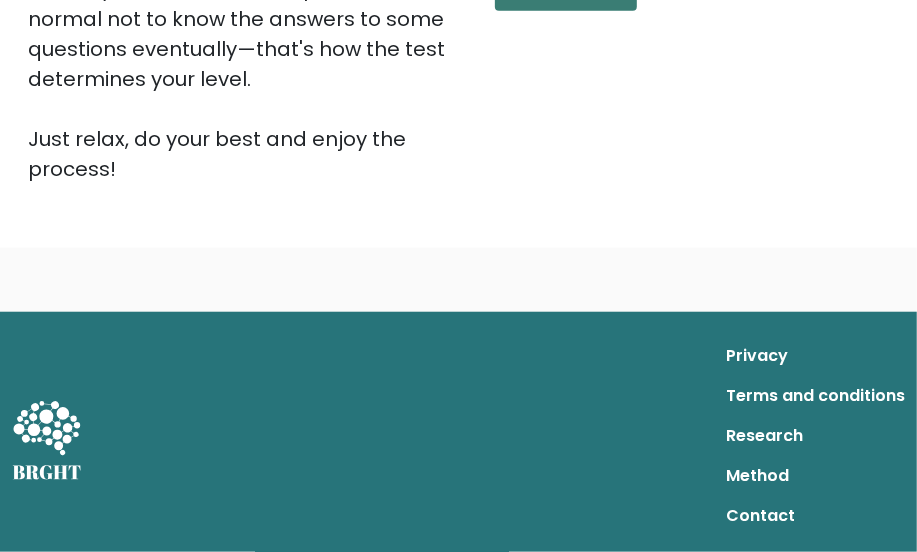 click on "Start the Test" at bounding box center [566, -9] 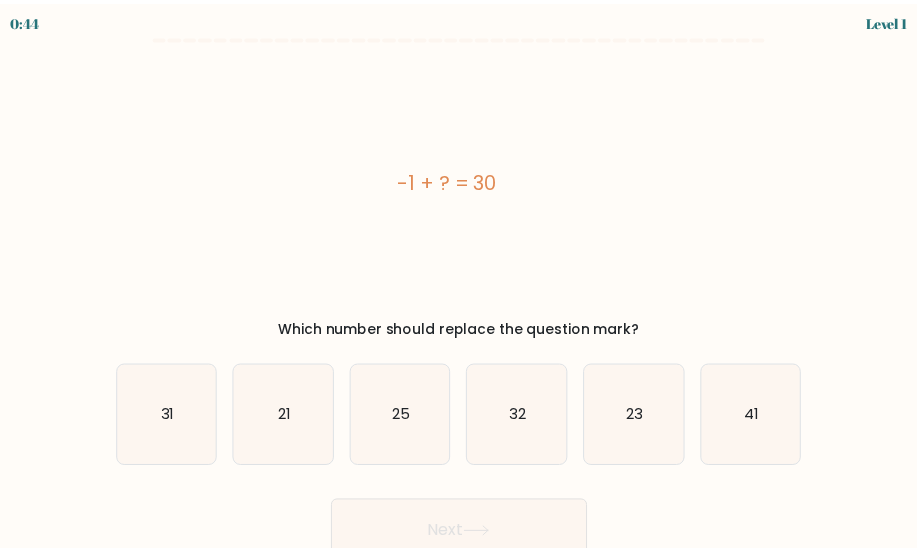 scroll, scrollTop: 0, scrollLeft: 0, axis: both 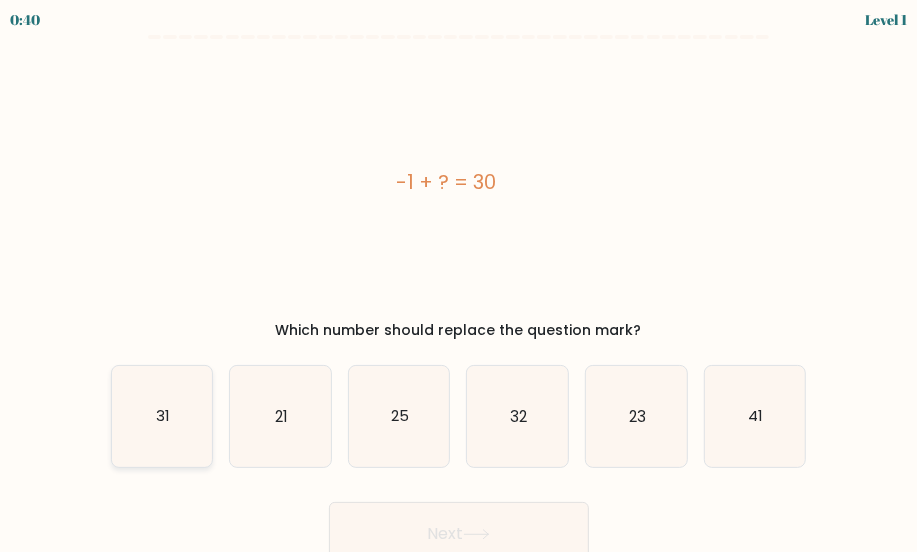 click on "31" 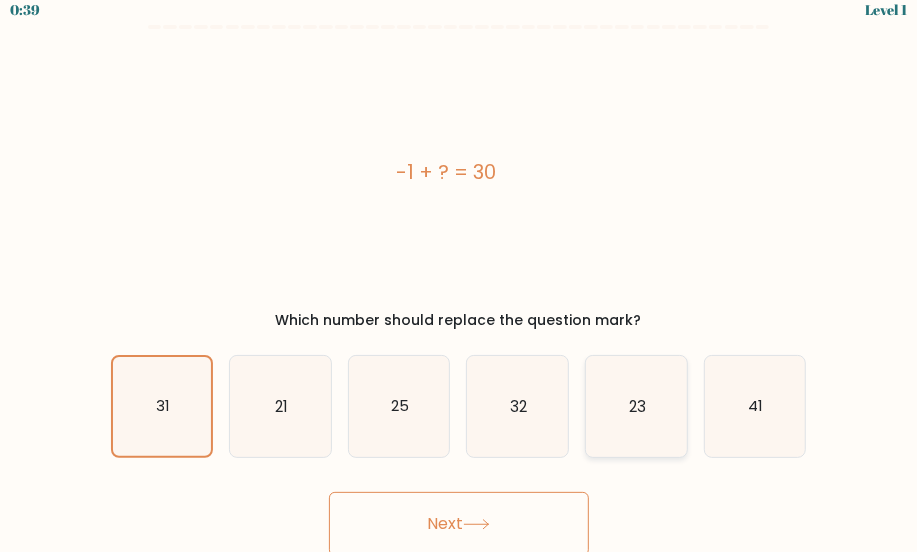 scroll, scrollTop: 13, scrollLeft: 0, axis: vertical 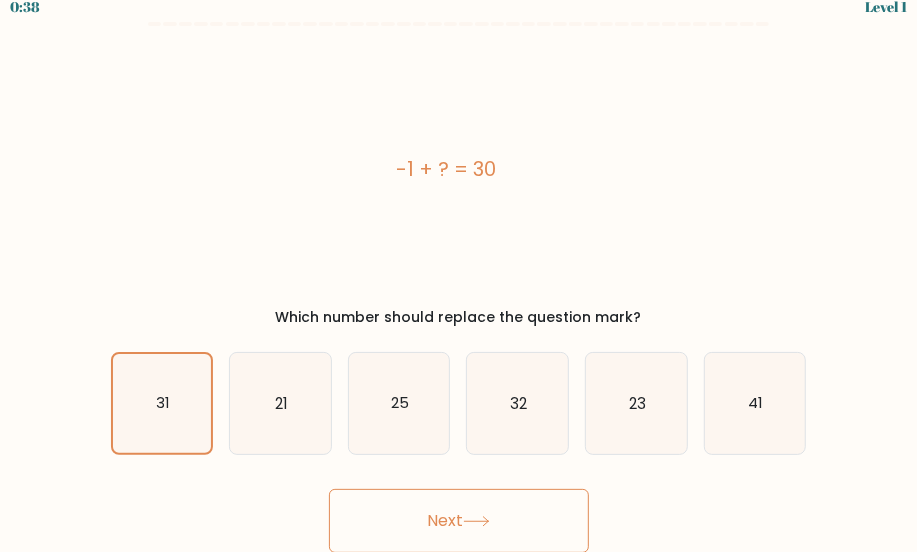 click on "Next" at bounding box center (459, 521) 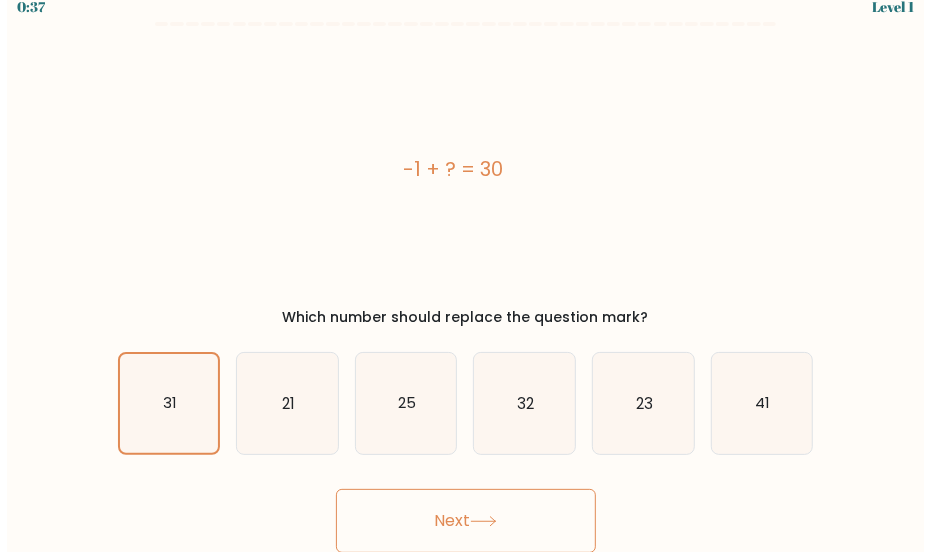 scroll, scrollTop: 0, scrollLeft: 0, axis: both 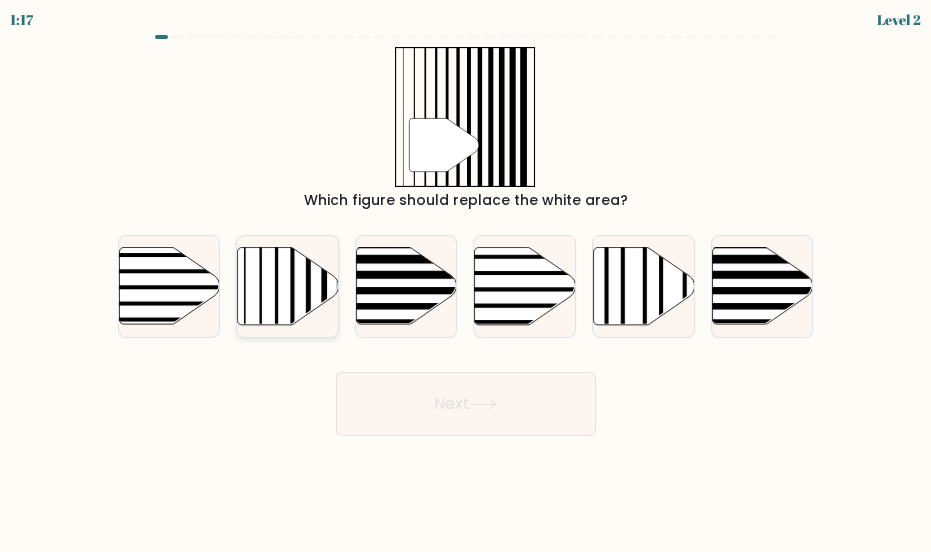 click 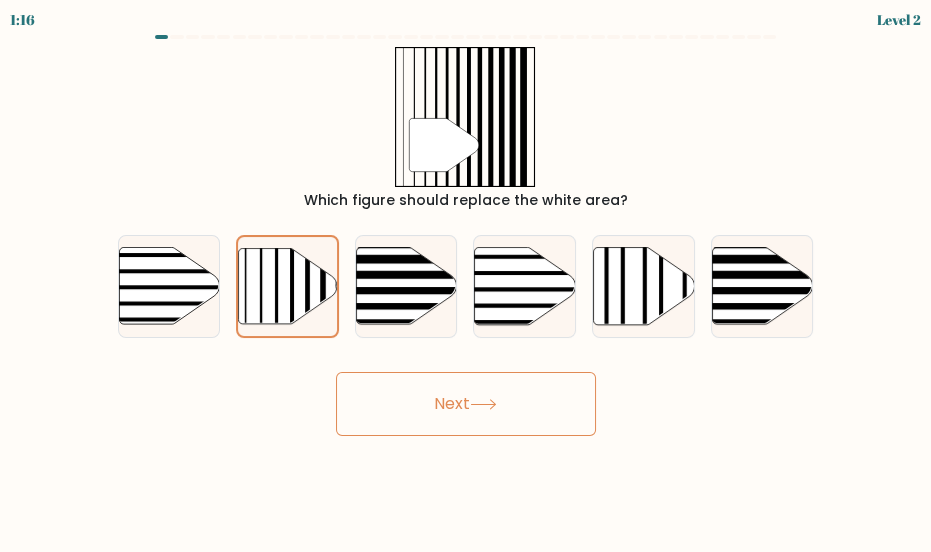 click on "Next" at bounding box center (466, 404) 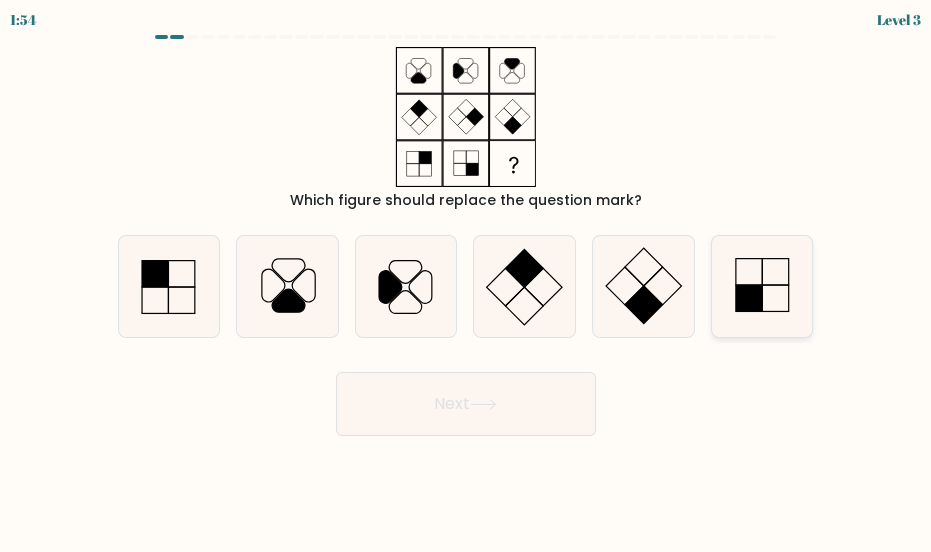 click 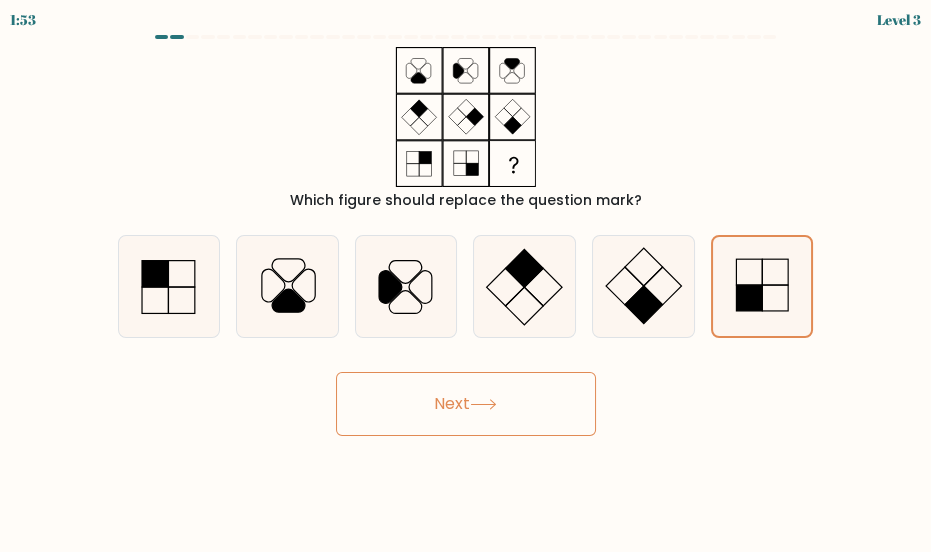 click on "Next" at bounding box center (466, 404) 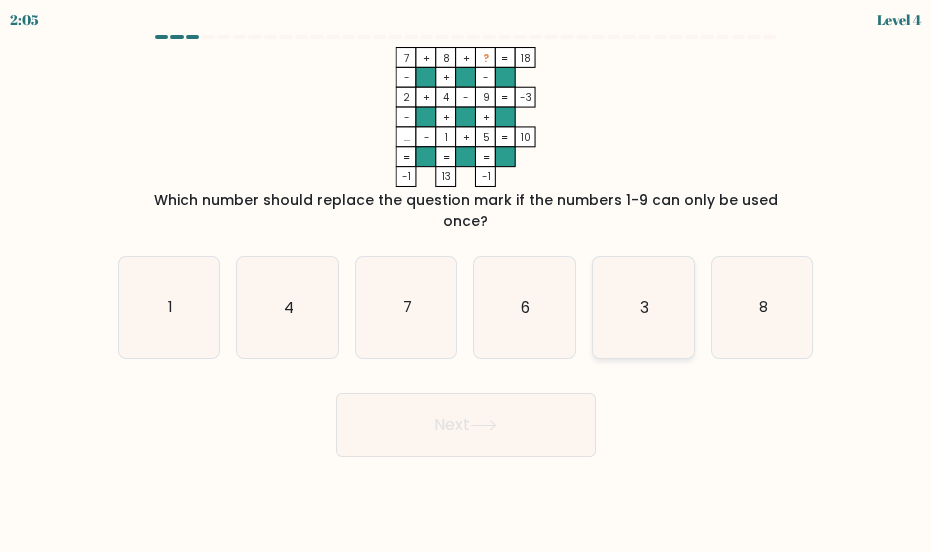 click on "3" 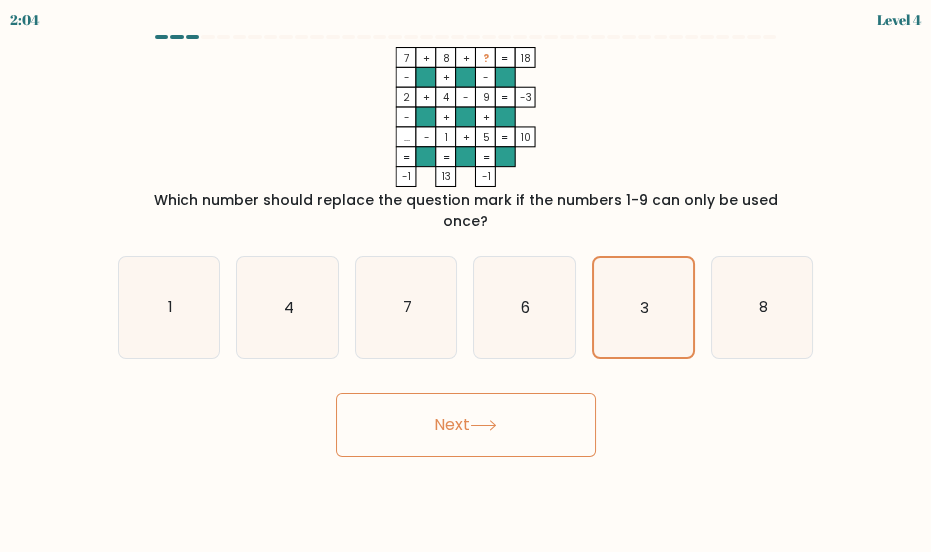 click on "Next" at bounding box center (466, 425) 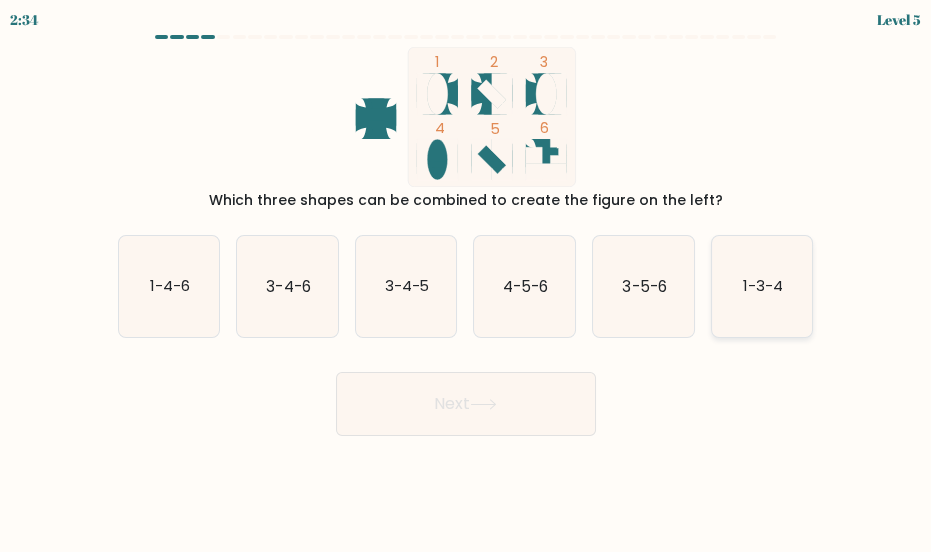 click on "1-3-4" 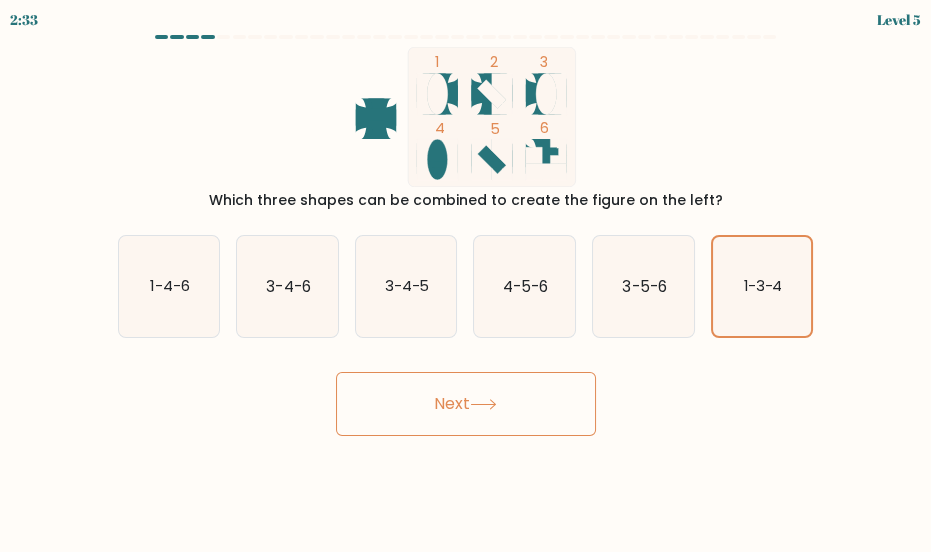 click on "Next" at bounding box center (466, 404) 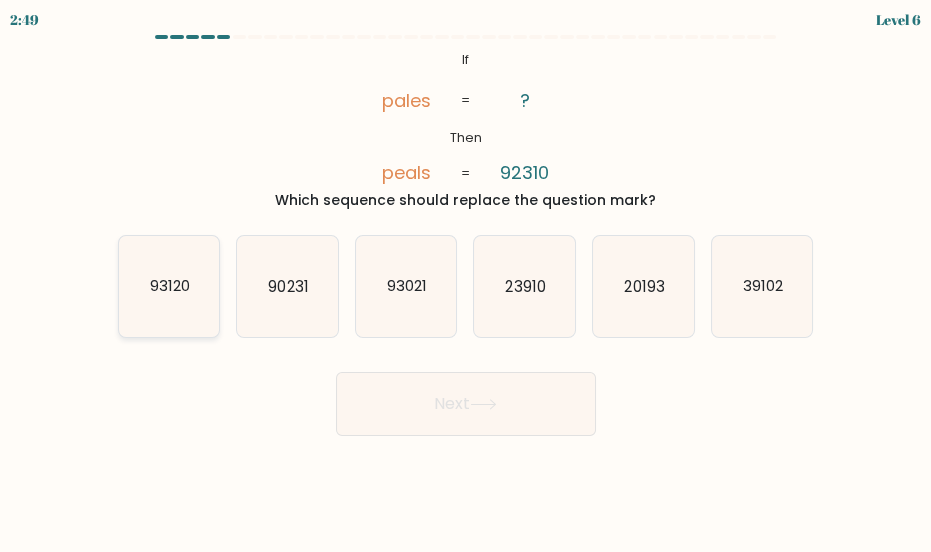 click on "93120" 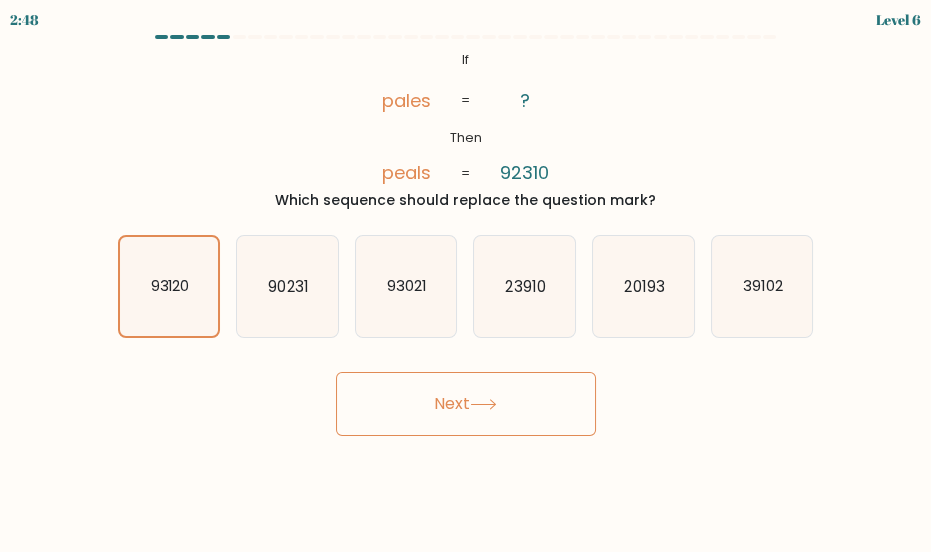 click on "Next" at bounding box center (466, 404) 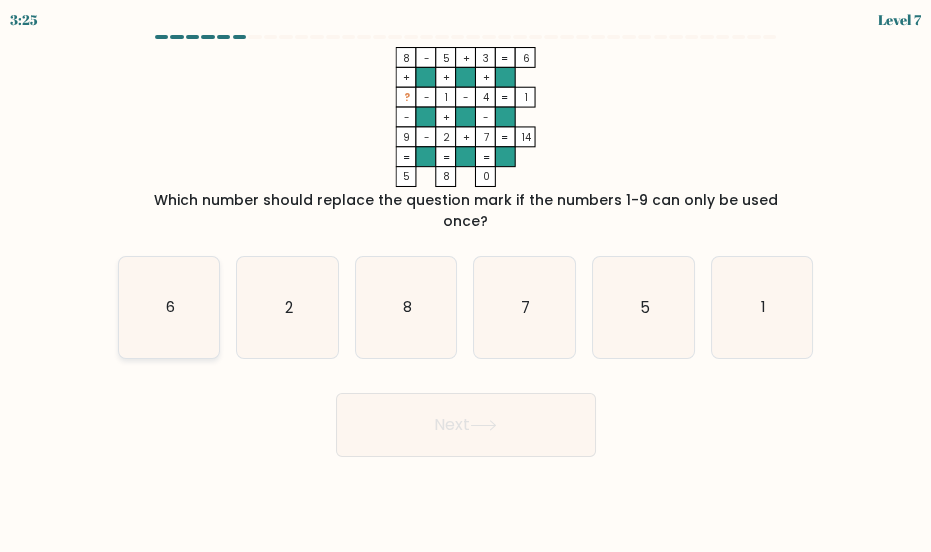 click on "6" 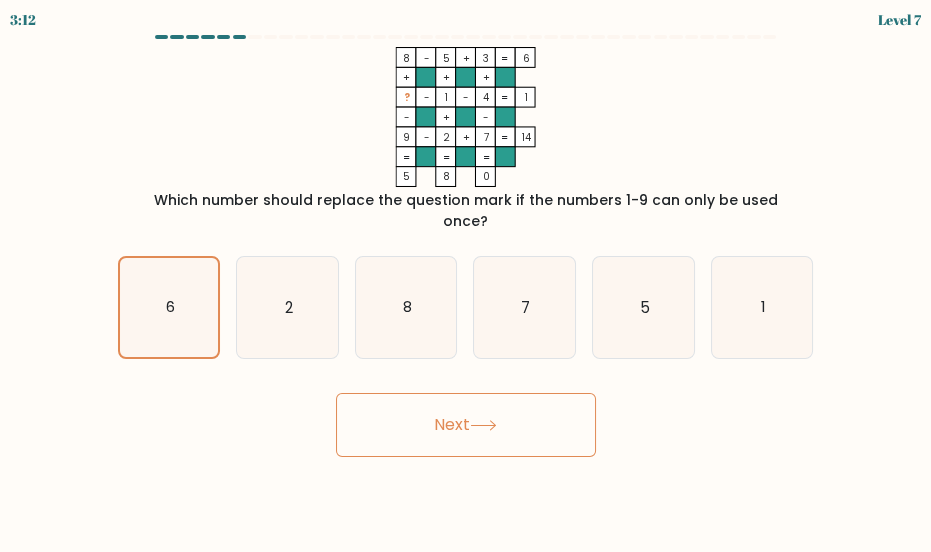 click on "Next" at bounding box center (466, 425) 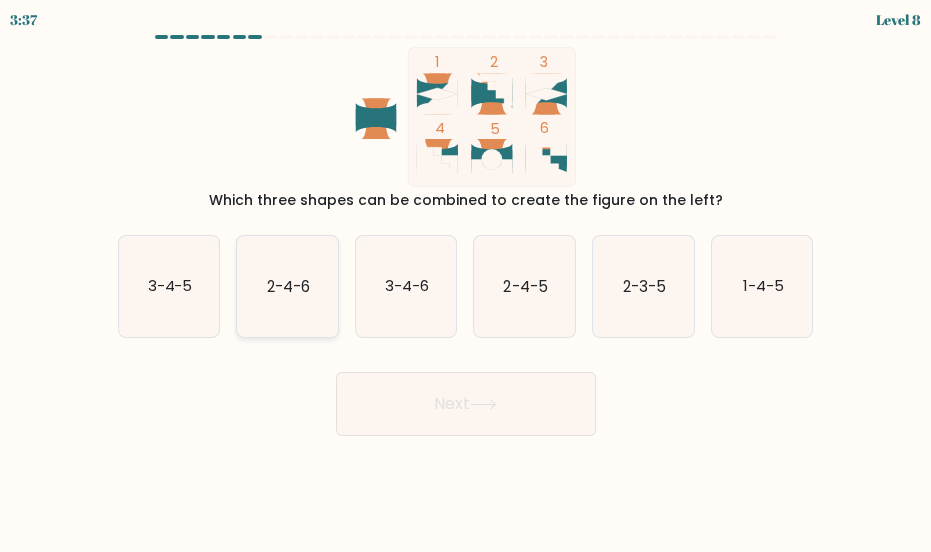 click on "2-4-6" 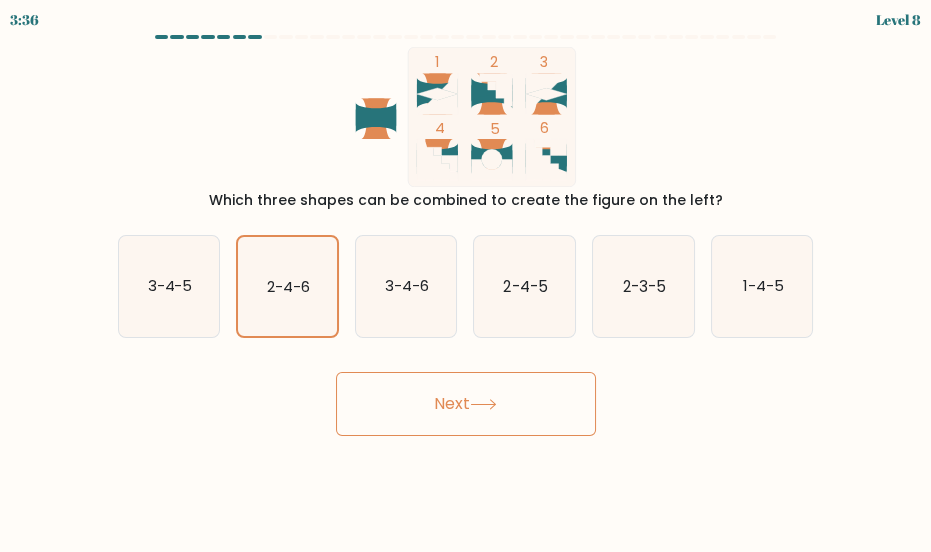 click on "Next" at bounding box center (466, 404) 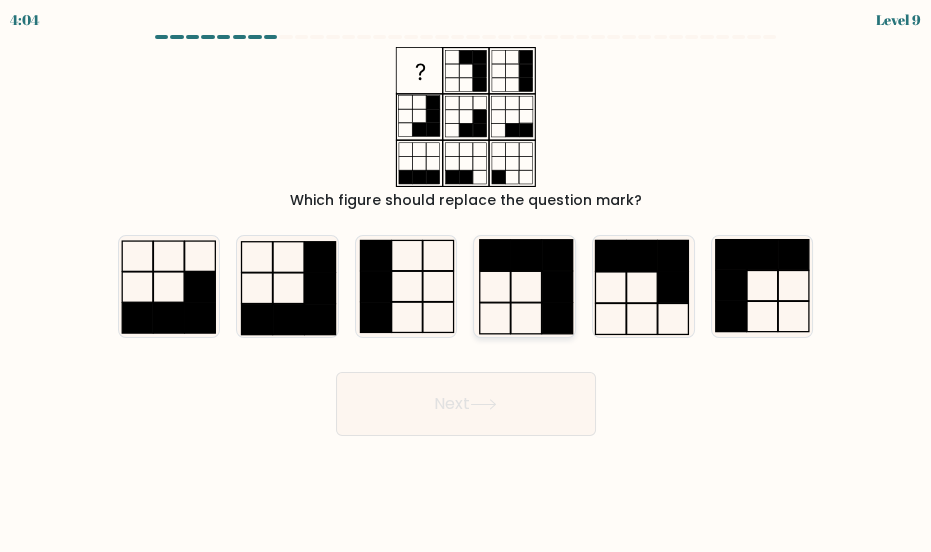 click 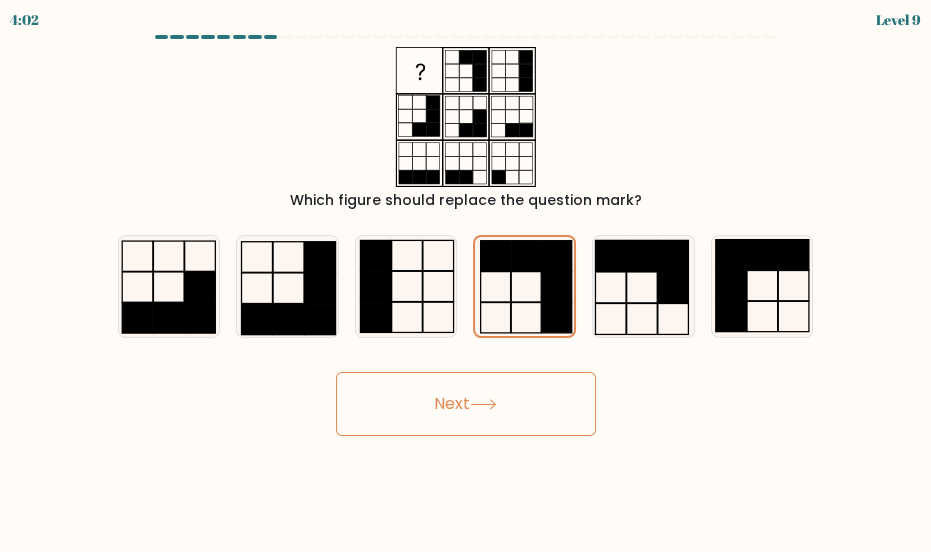 click on "Next" at bounding box center [466, 404] 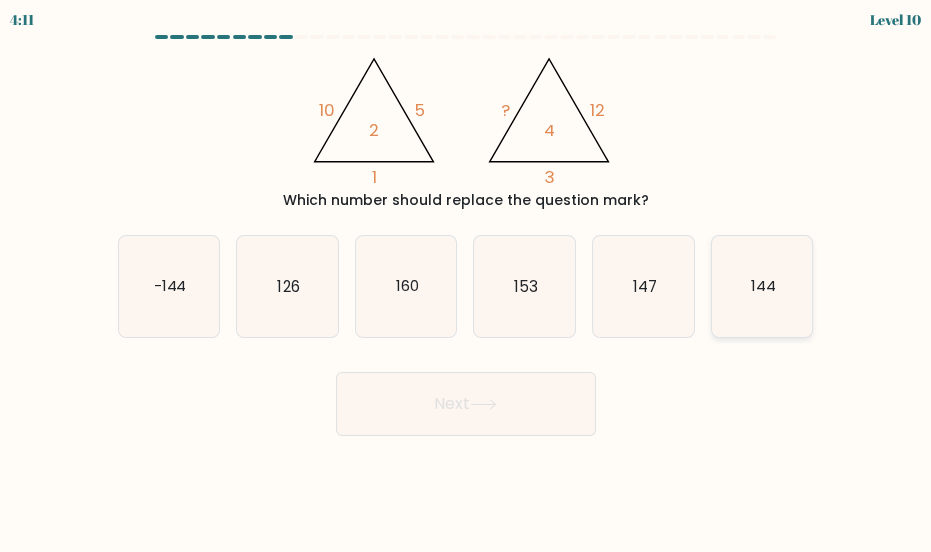 click on "144" 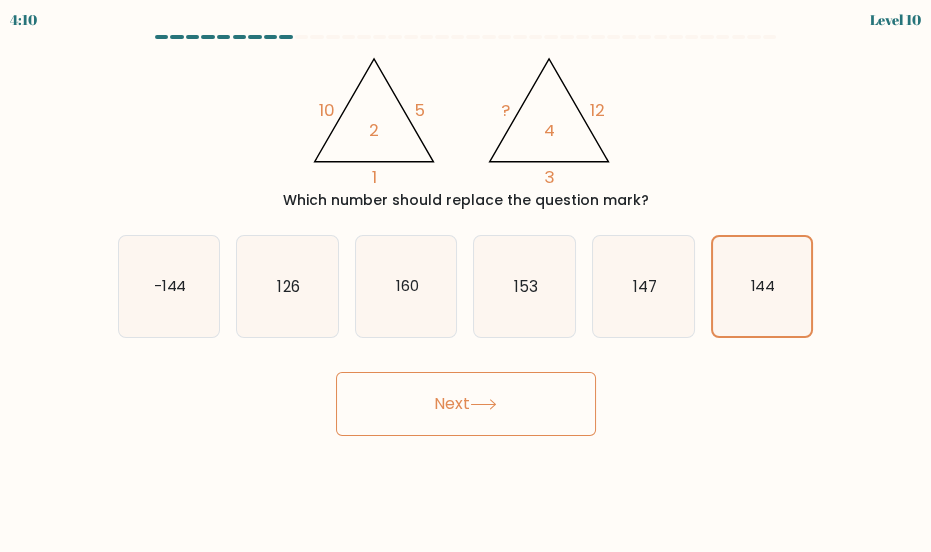 click on "Next" at bounding box center (466, 404) 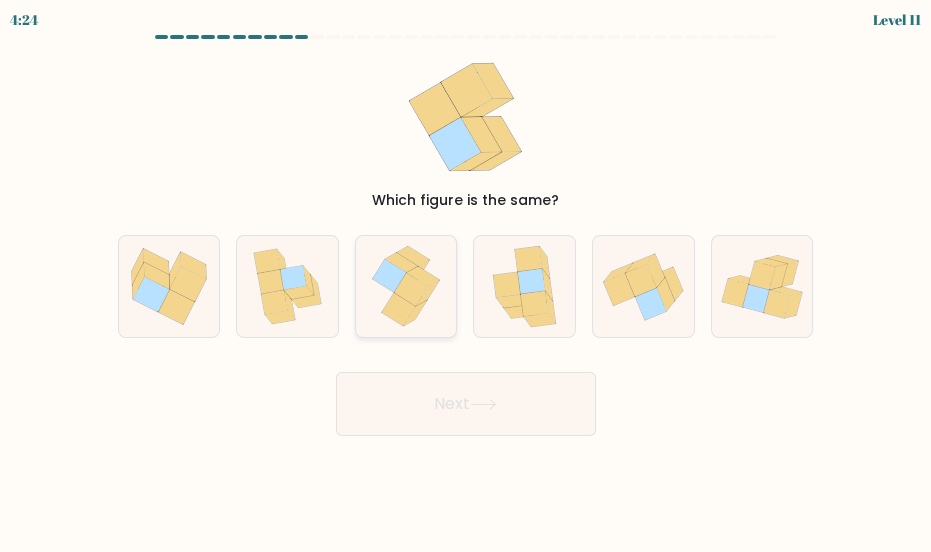click 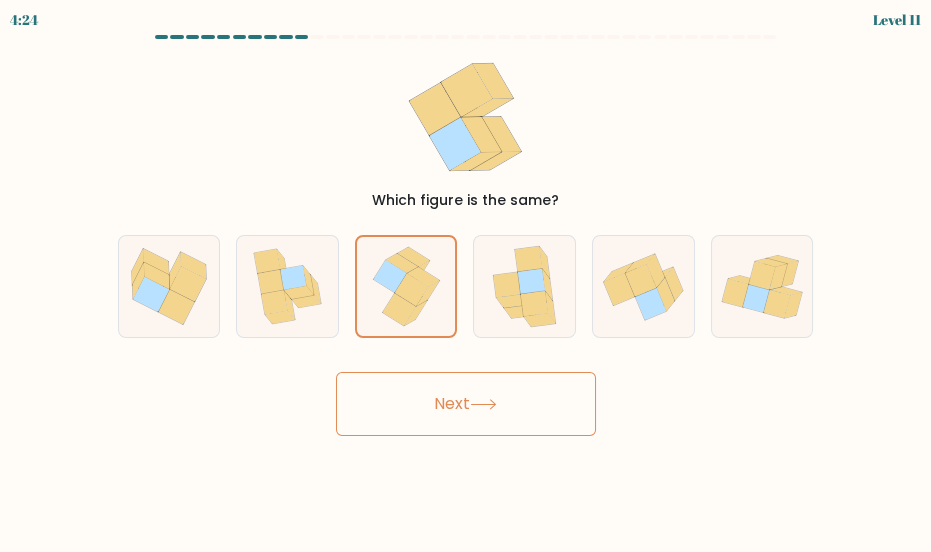 click on "Next" at bounding box center (466, 404) 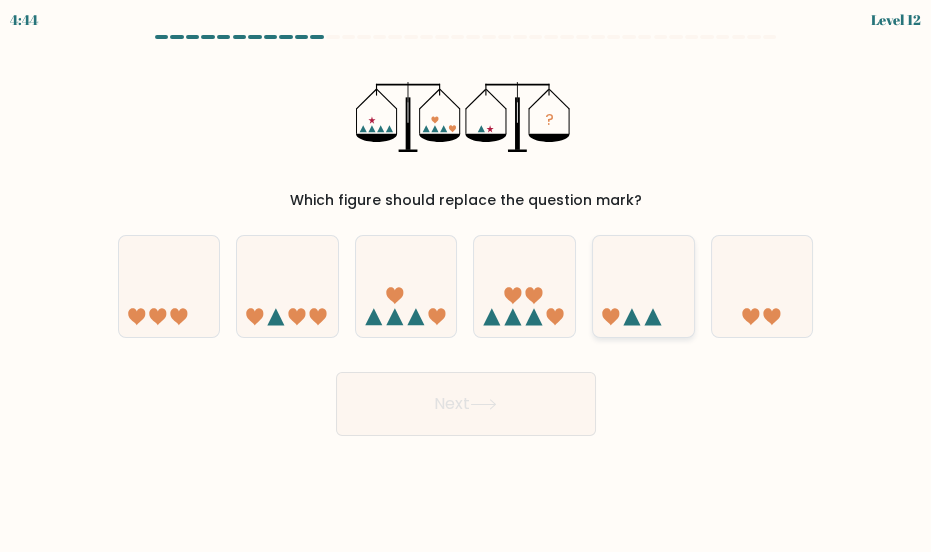 click 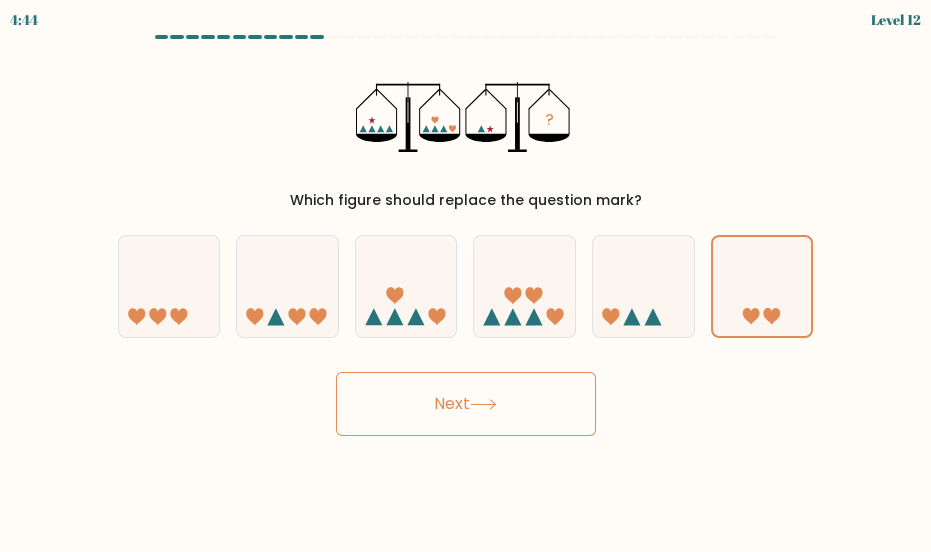 click on "Next" at bounding box center [466, 404] 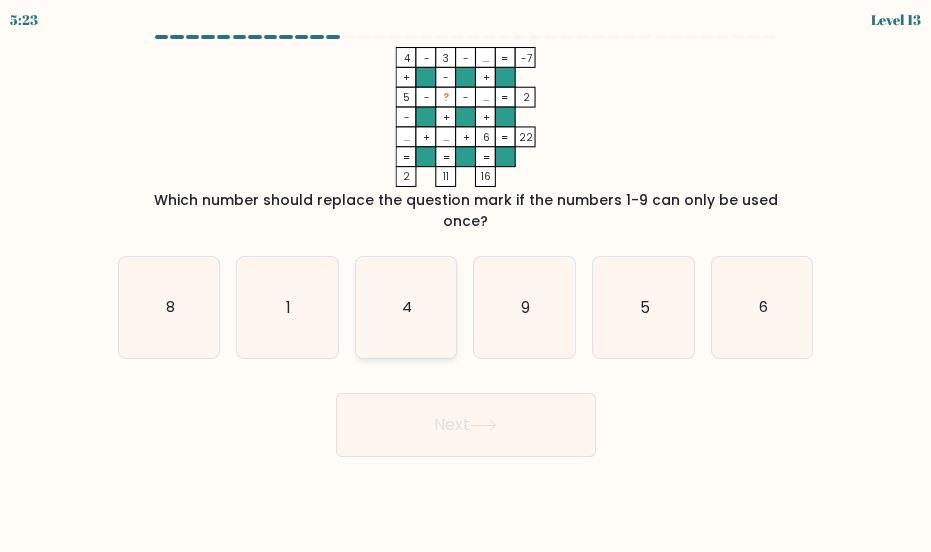 click on "4" 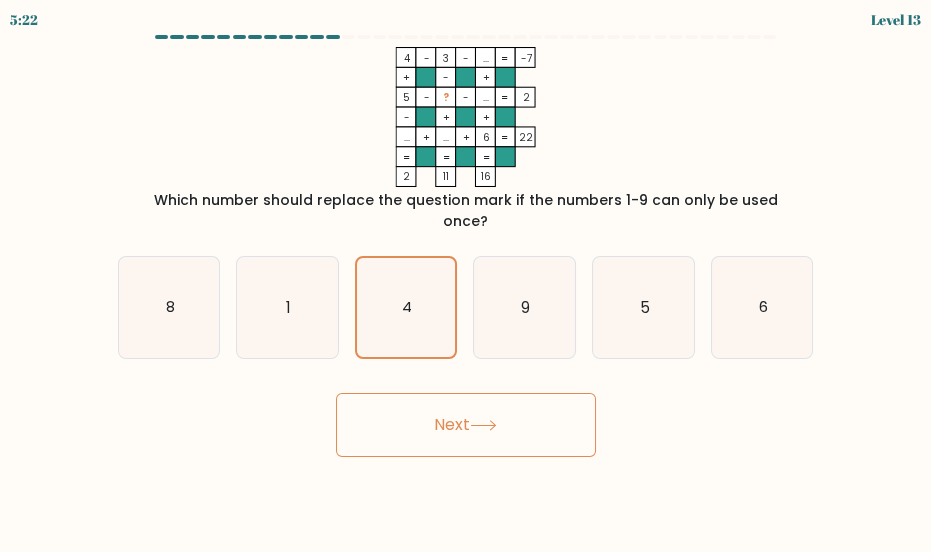 click on "Next" at bounding box center [466, 425] 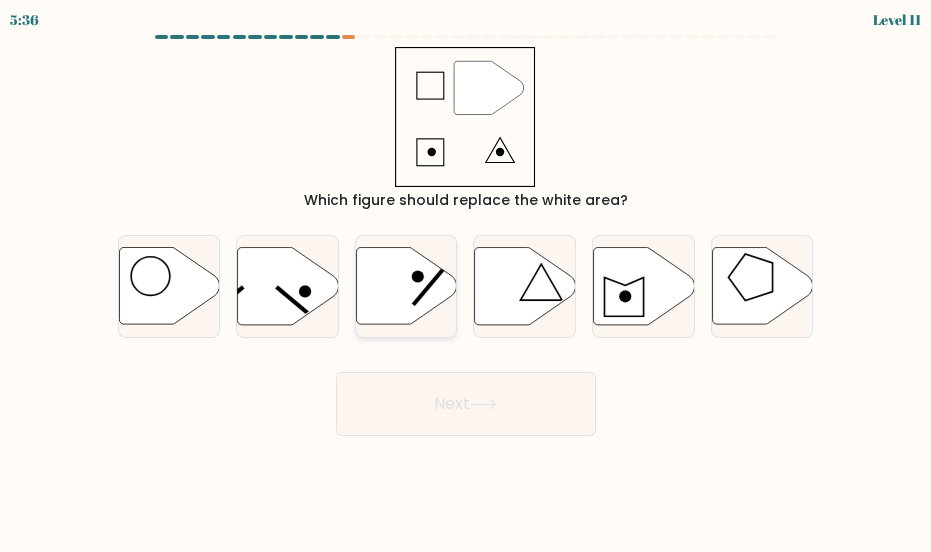 click 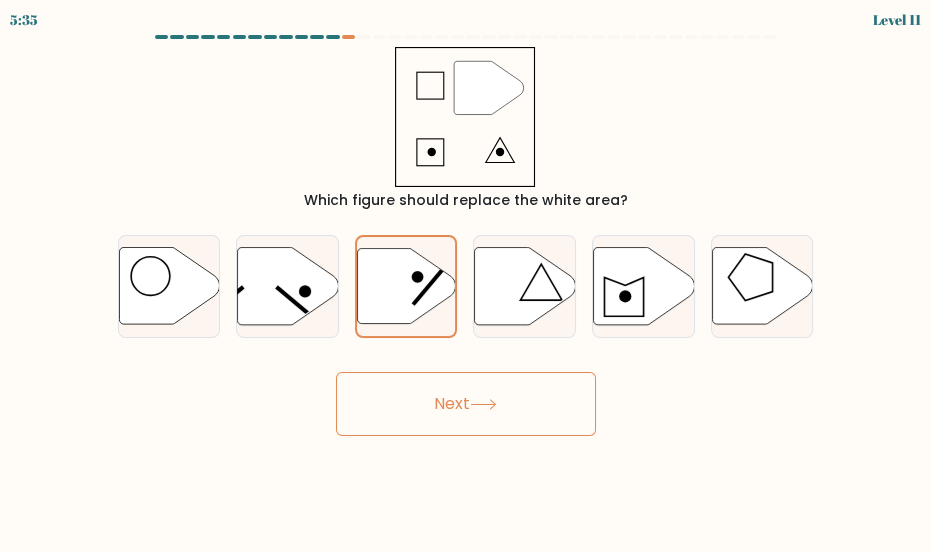click on "Next" at bounding box center (466, 404) 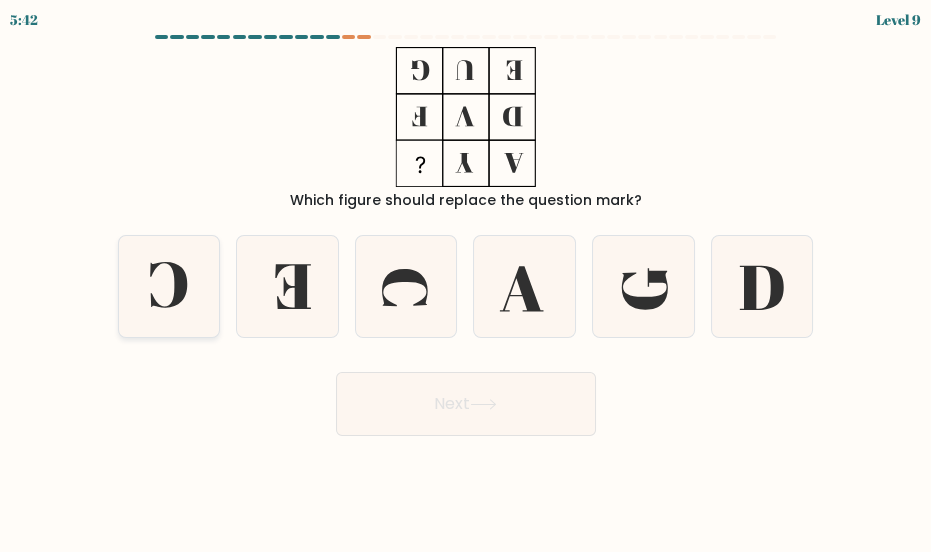 click 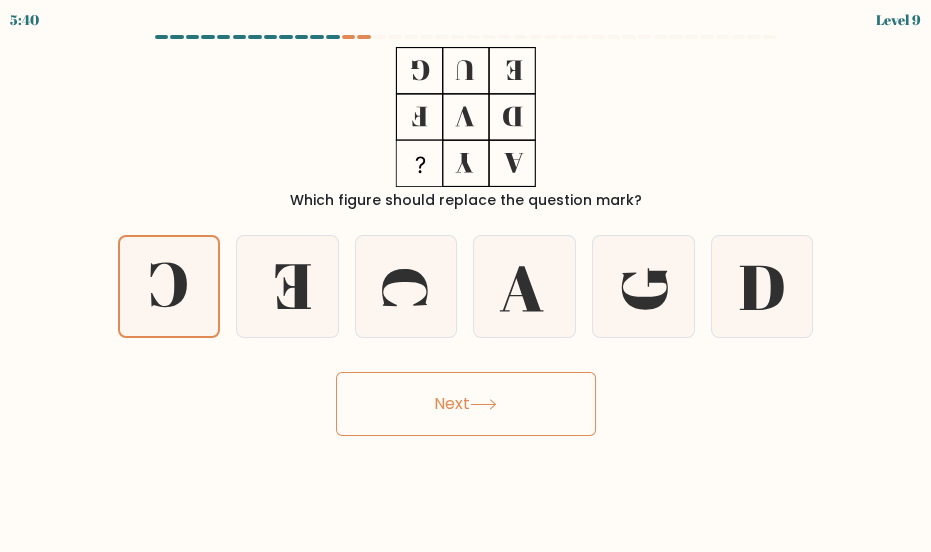 click on "Next" at bounding box center (466, 404) 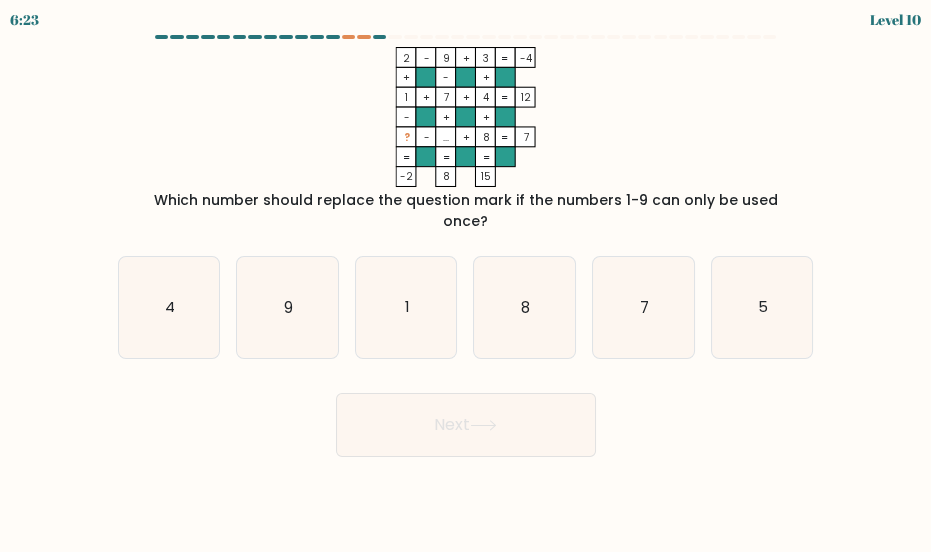 click on "5" 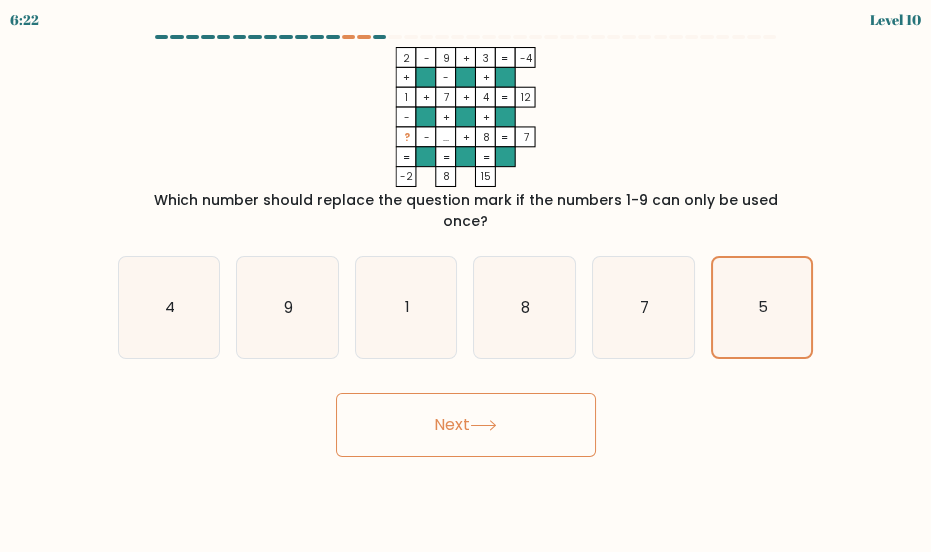 click on "Next" at bounding box center [466, 425] 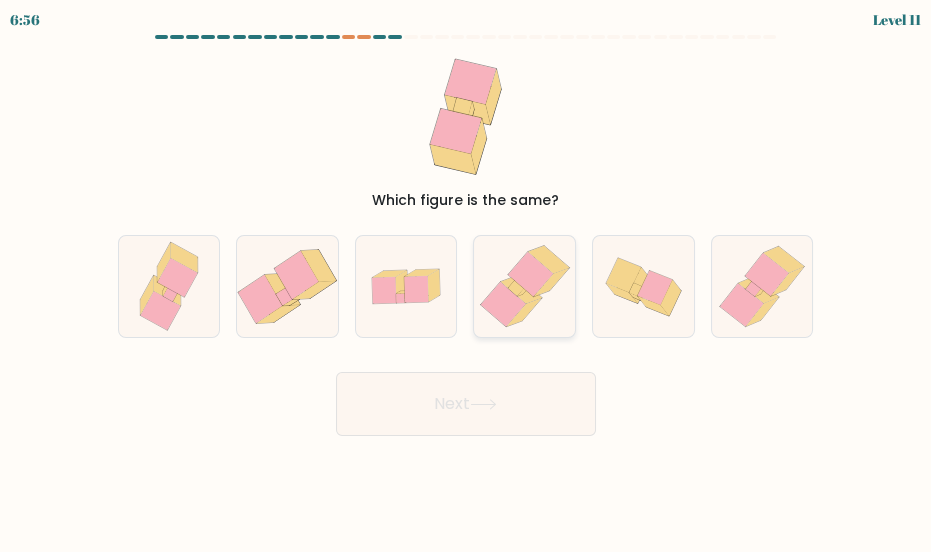 click 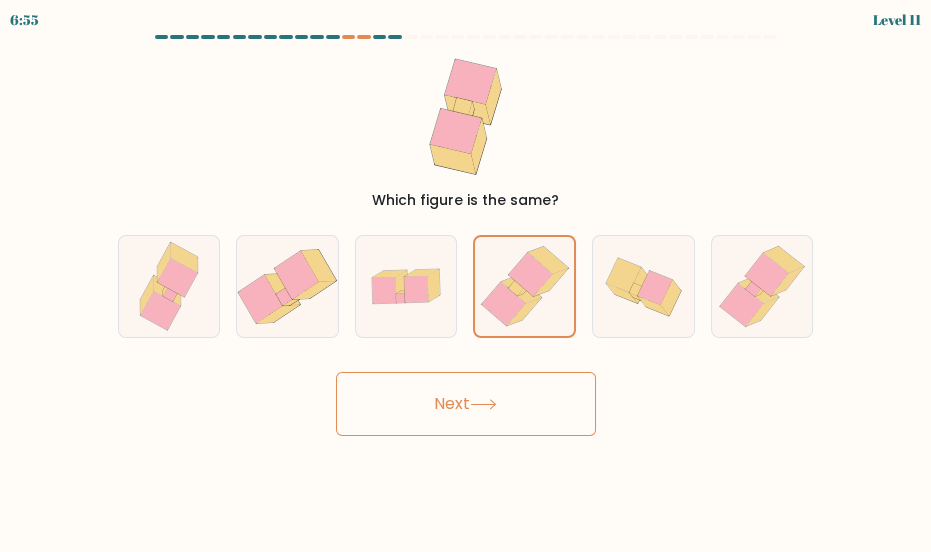 click on "Next" at bounding box center (466, 404) 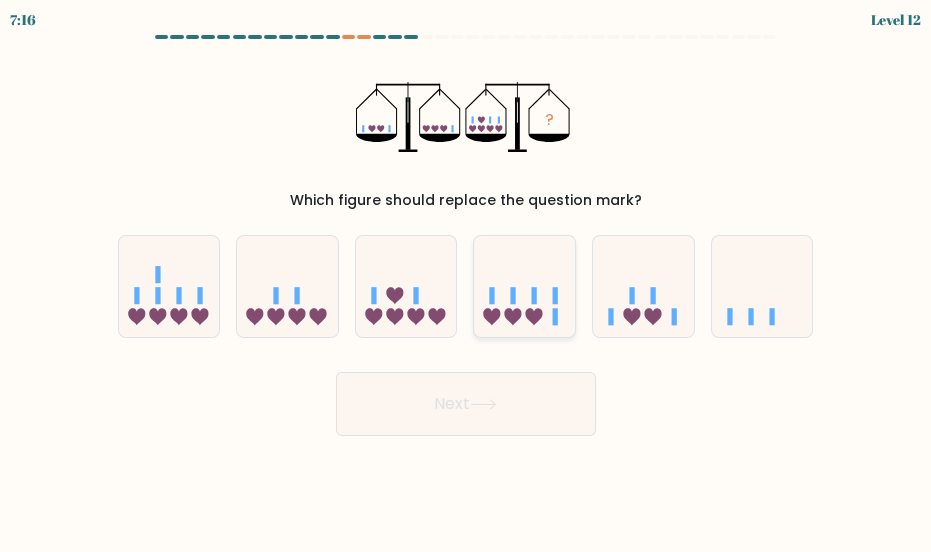 click 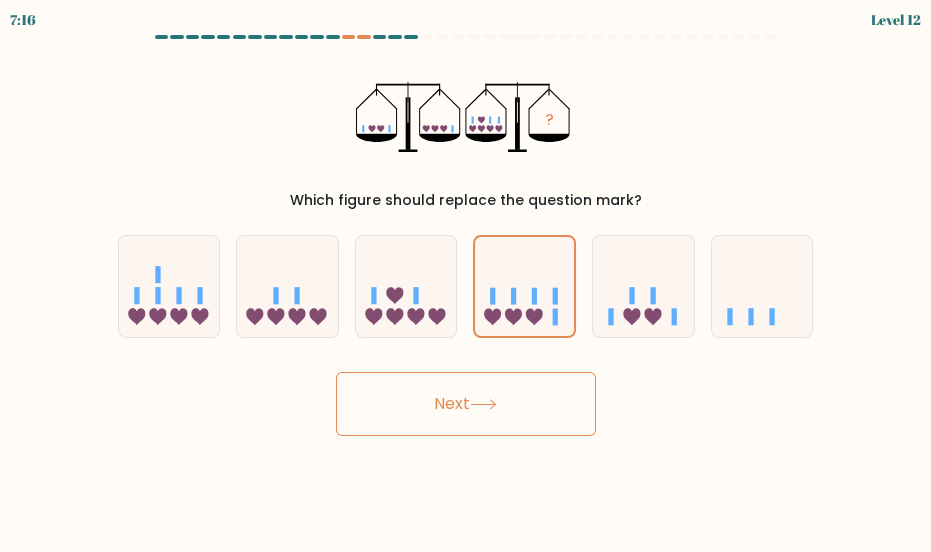 click on "Next" at bounding box center (466, 404) 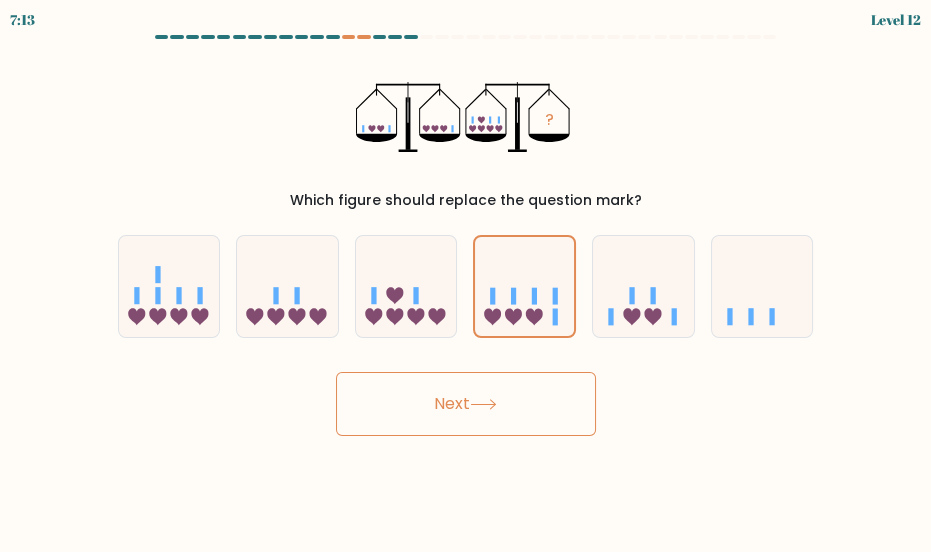 click 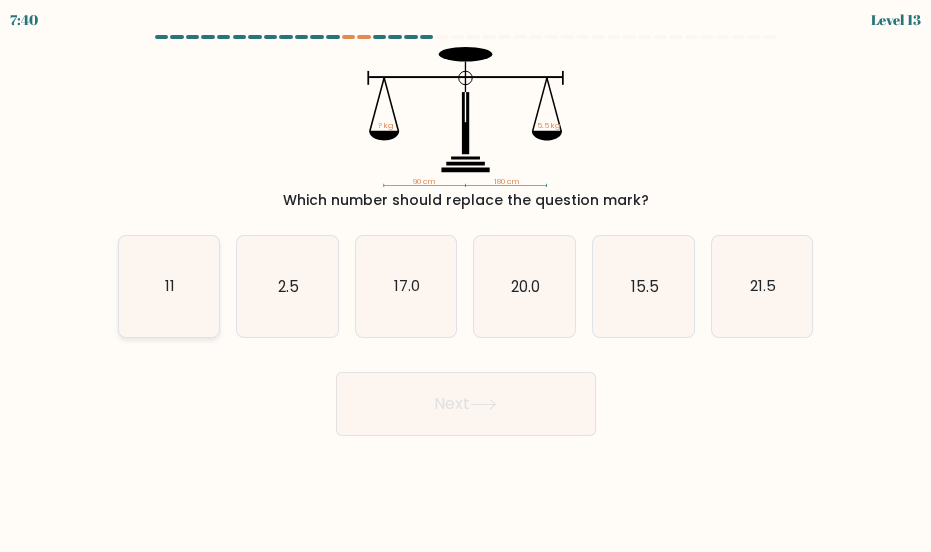 click on "11" 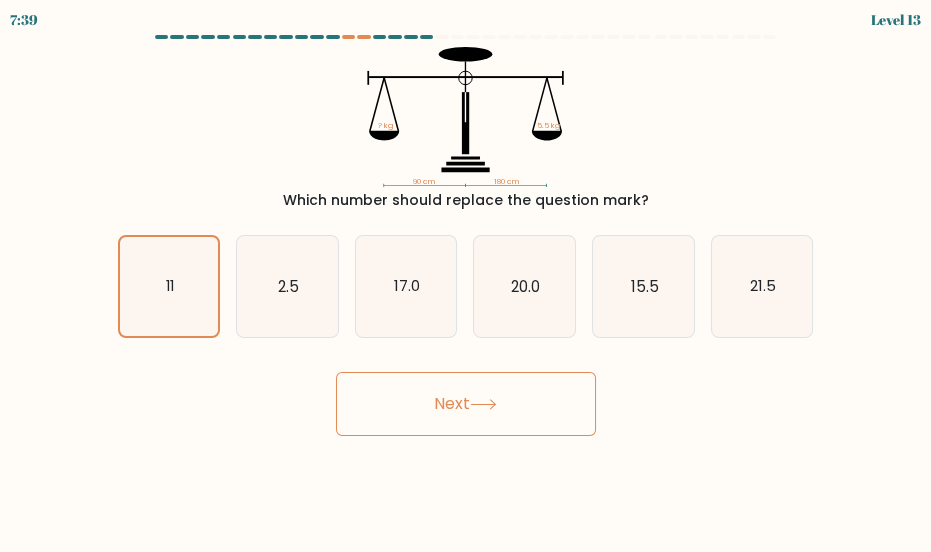 click on "Next" at bounding box center (466, 404) 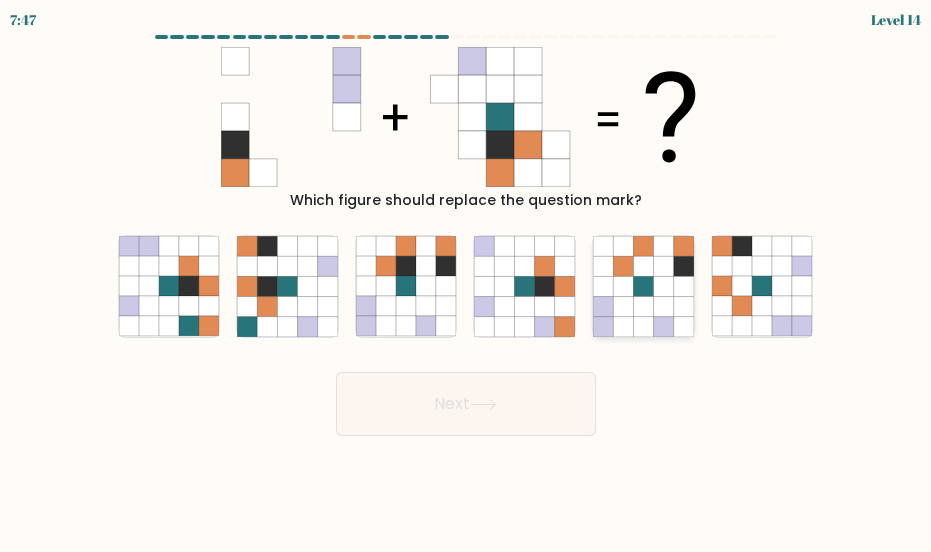 click 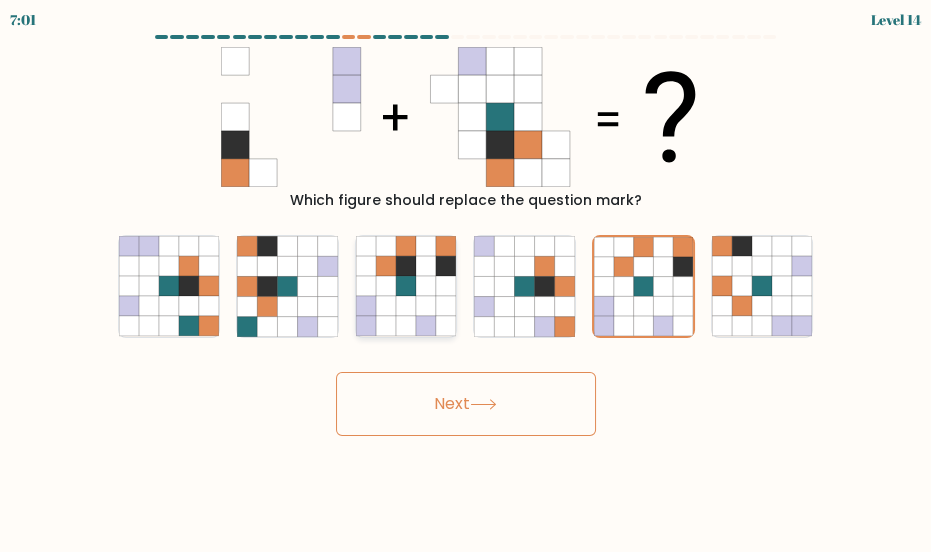click 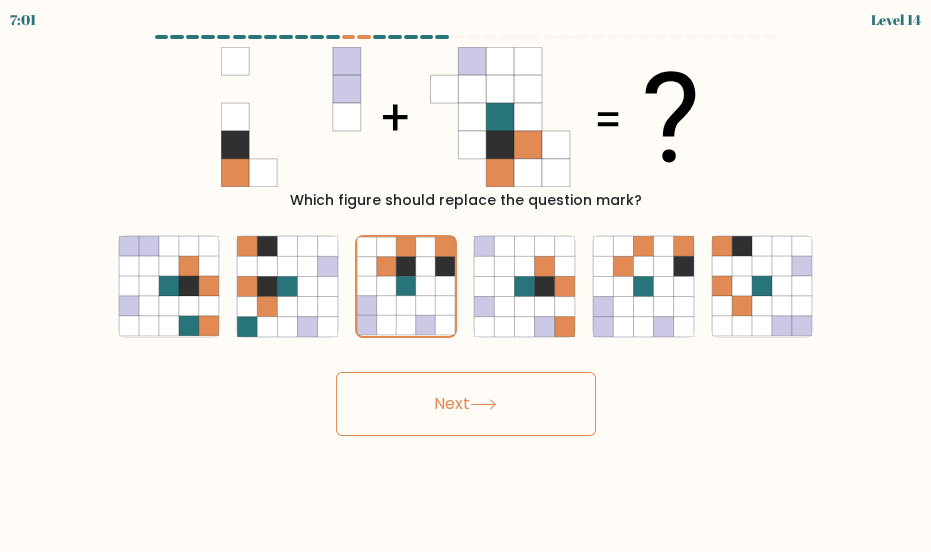 click on "Next" at bounding box center [466, 404] 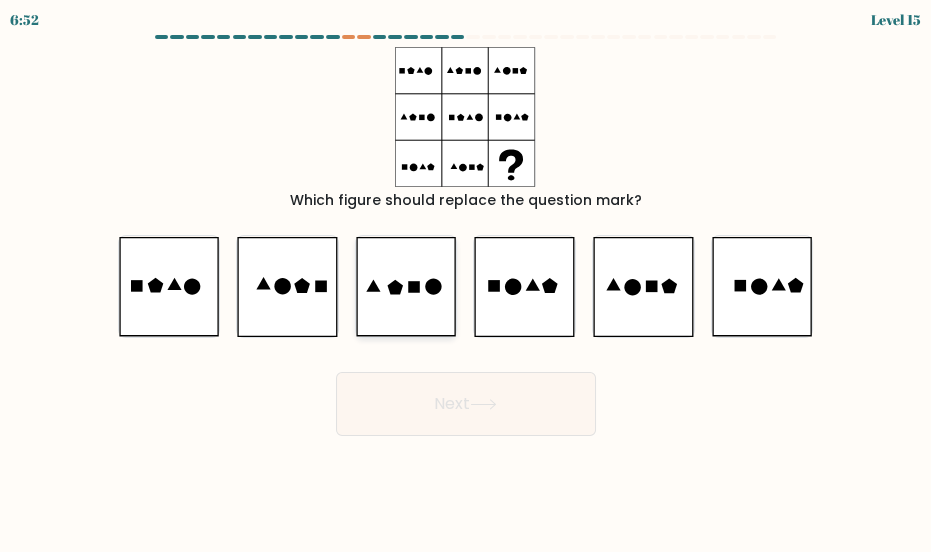 click 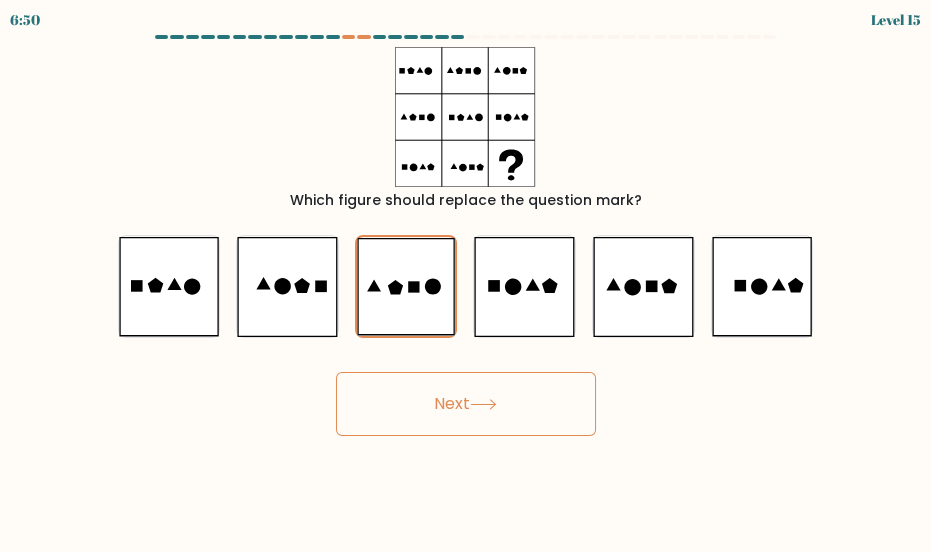 click on "Next" at bounding box center [466, 404] 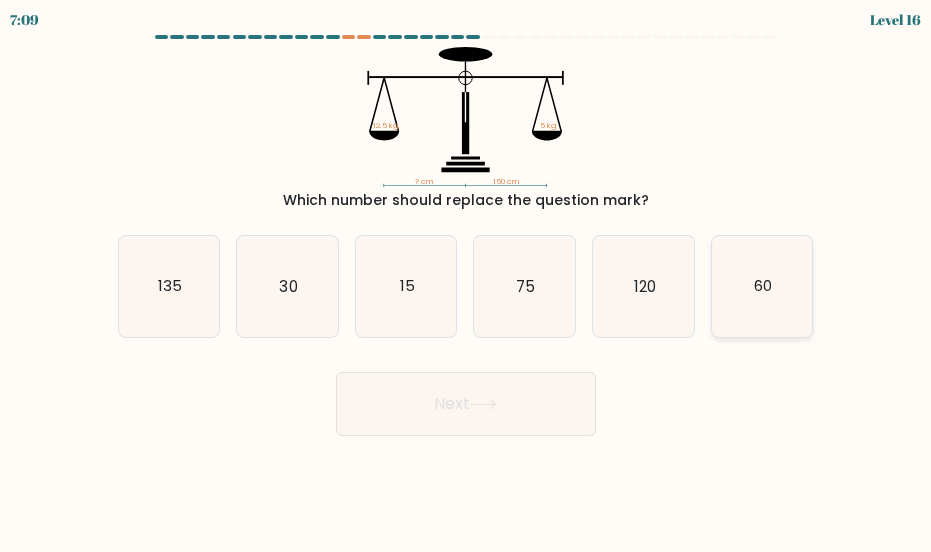 click on "60" 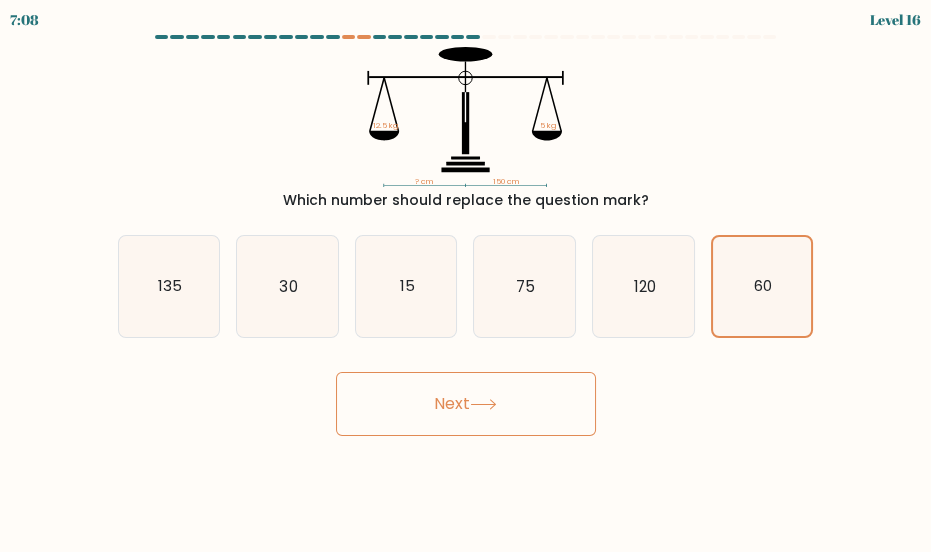click on "Next" at bounding box center [466, 404] 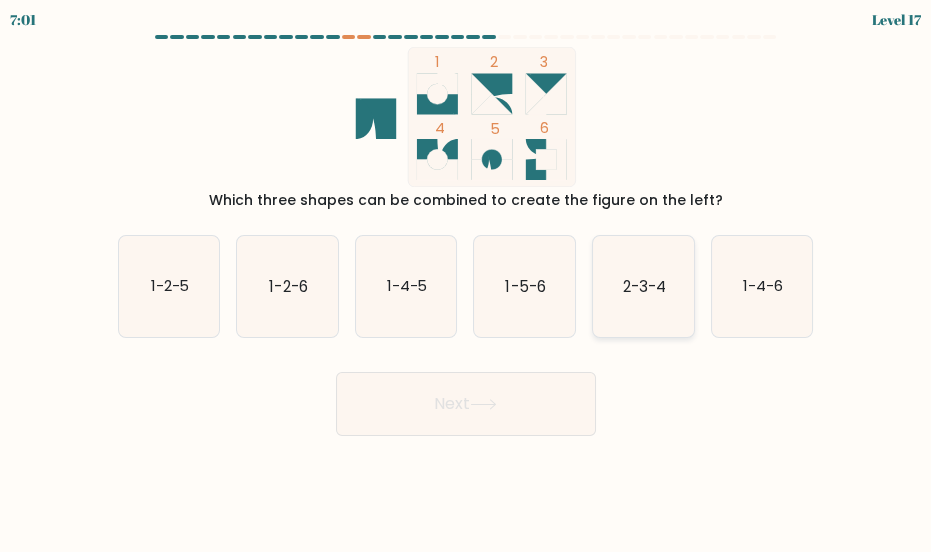 click on "2-3-4" 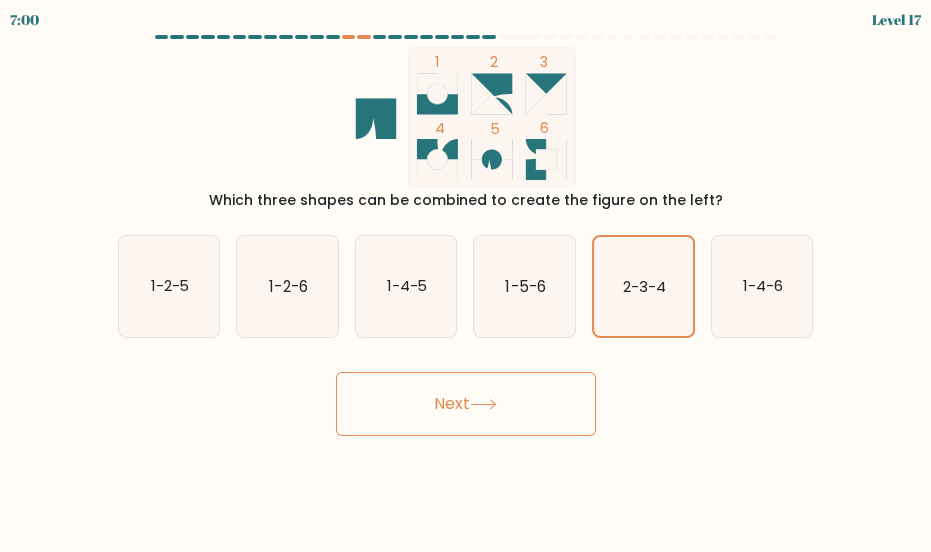 click on "Next" at bounding box center (466, 404) 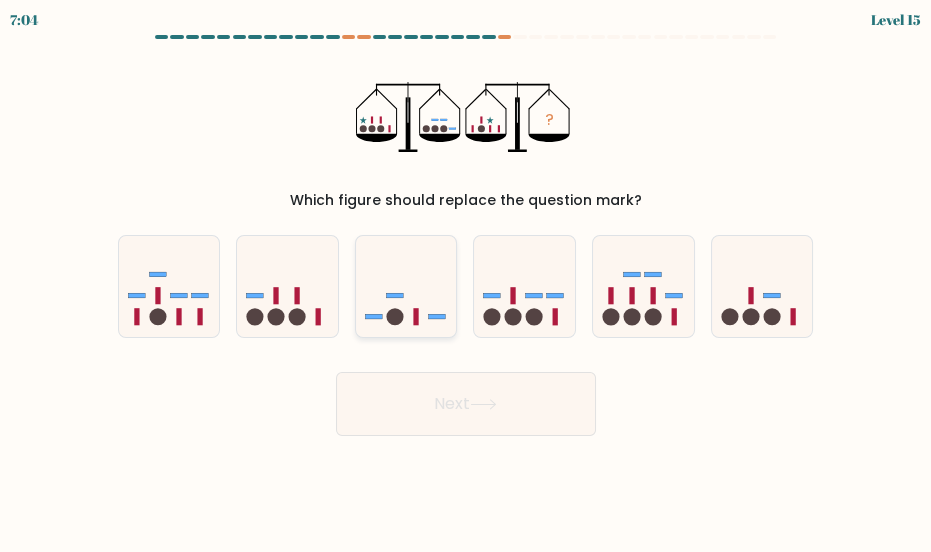 click 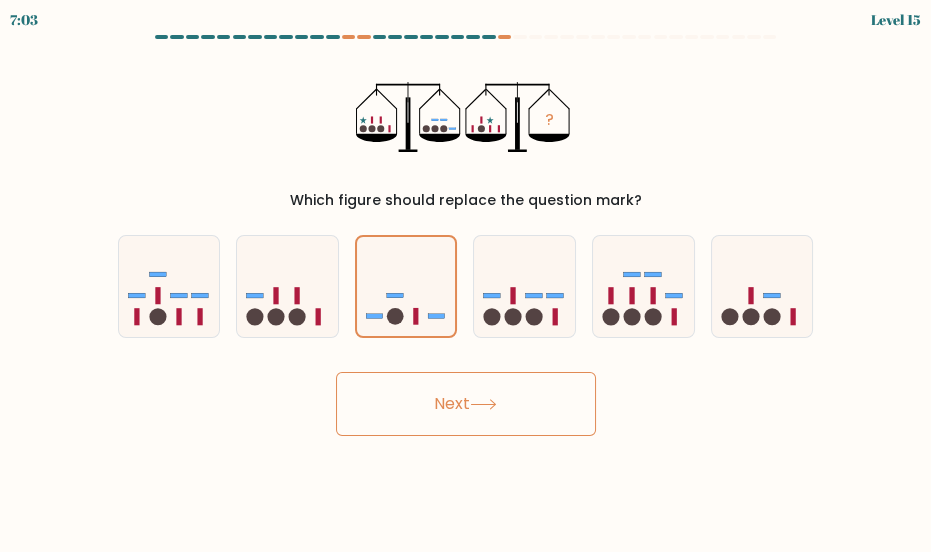 click on "Next" at bounding box center (466, 404) 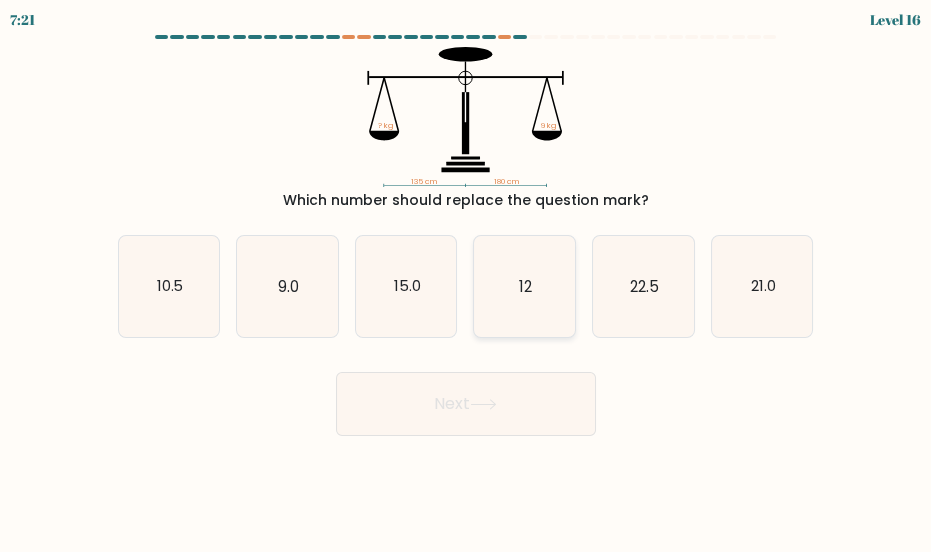 click on "12" 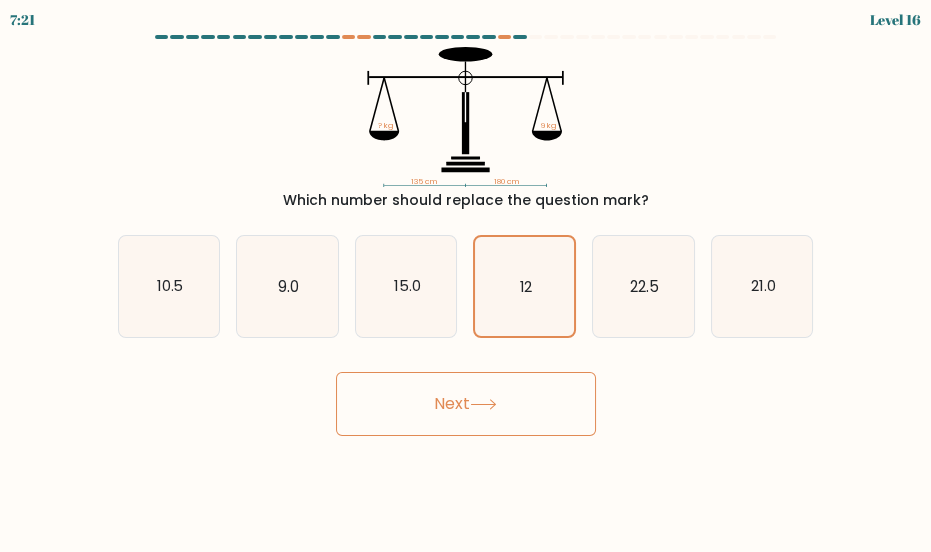 click on "Next" at bounding box center (466, 404) 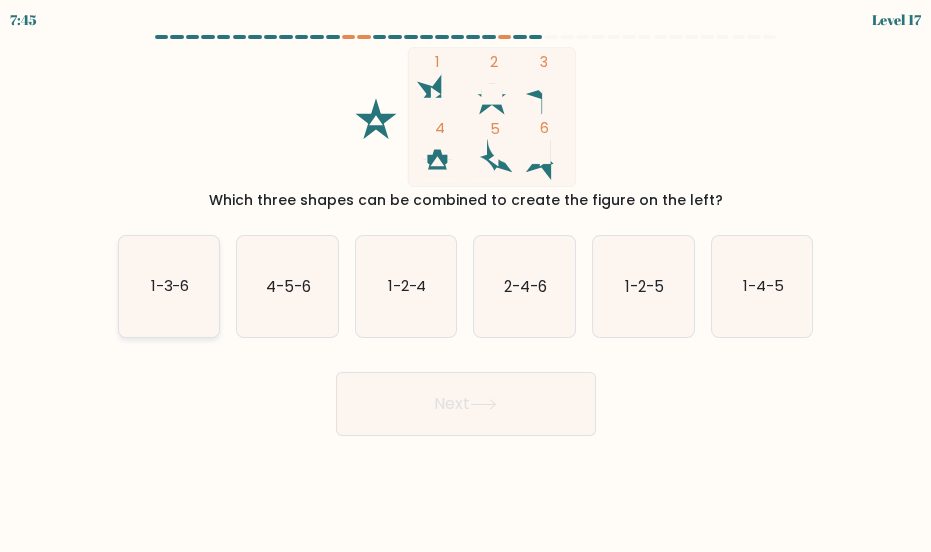 drag, startPoint x: 160, startPoint y: 282, endPoint x: 192, endPoint y: 290, distance: 32.984844 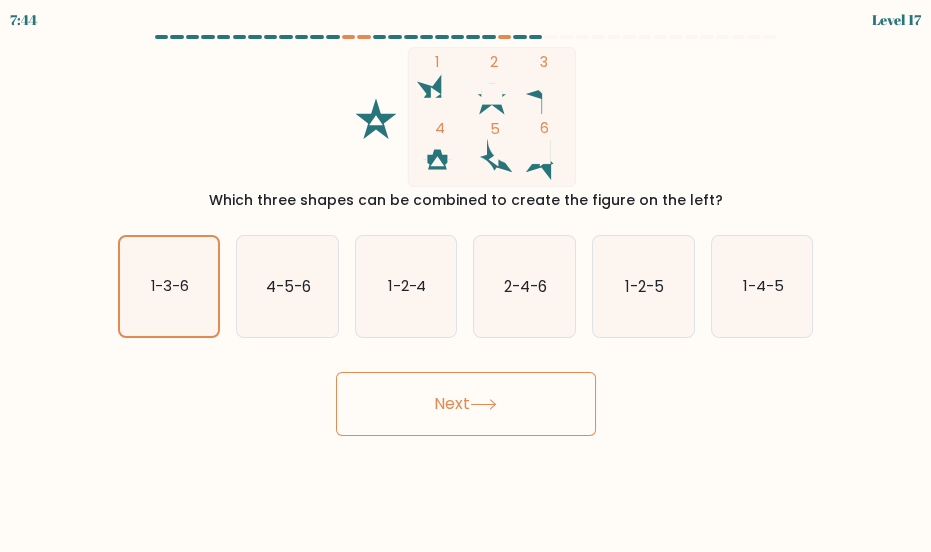 click on "Next" at bounding box center [466, 404] 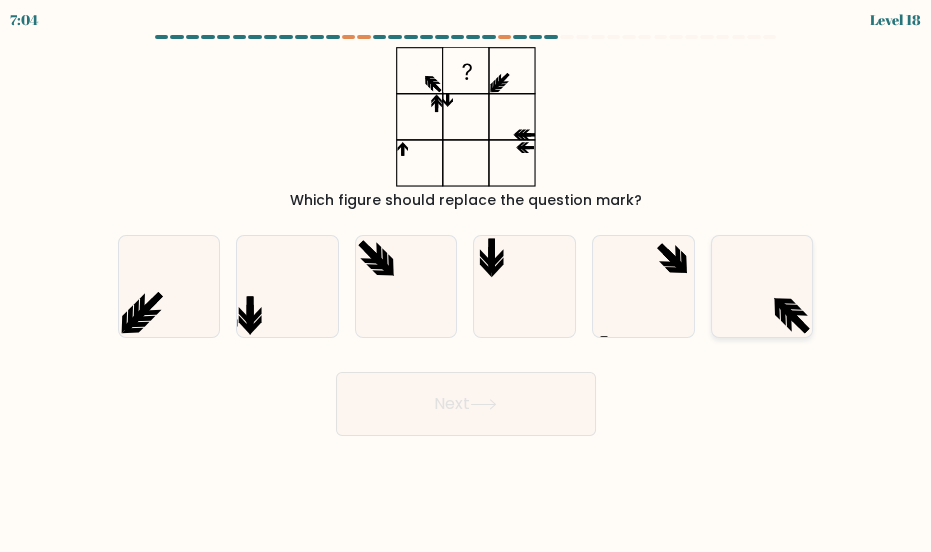 click 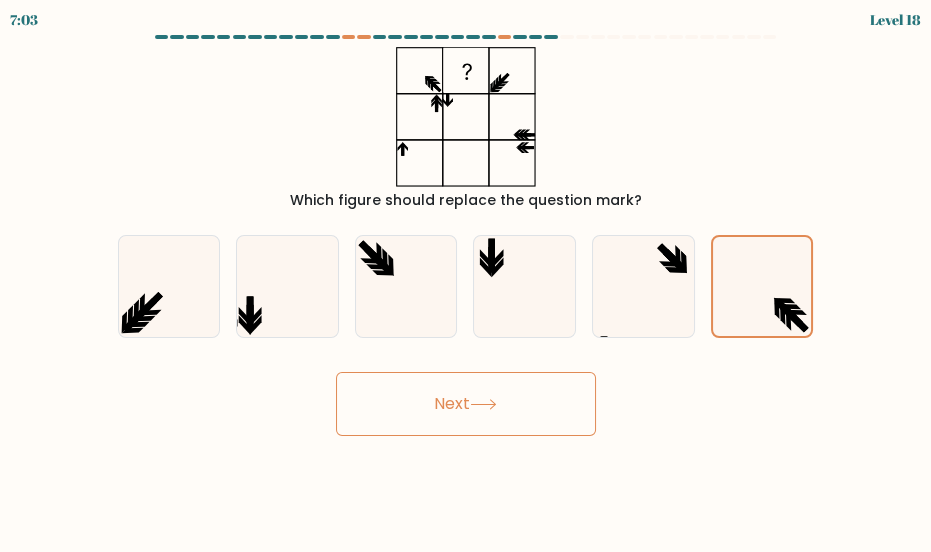click on "Next" at bounding box center (466, 404) 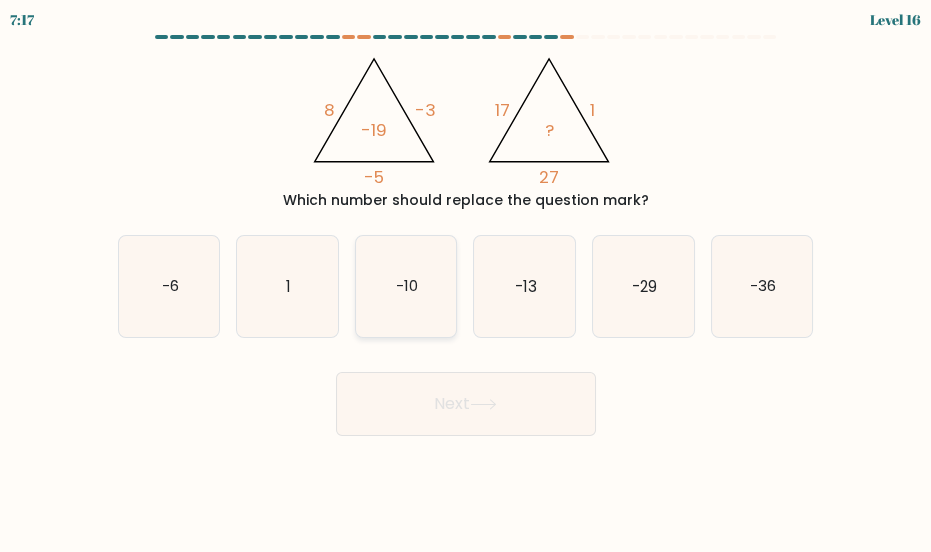click on "-10" 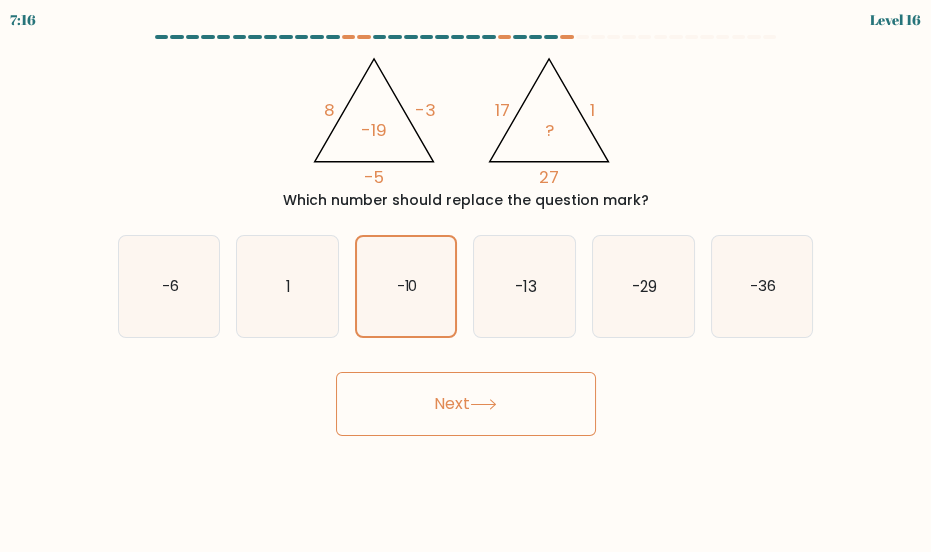 click on "Next" at bounding box center (466, 404) 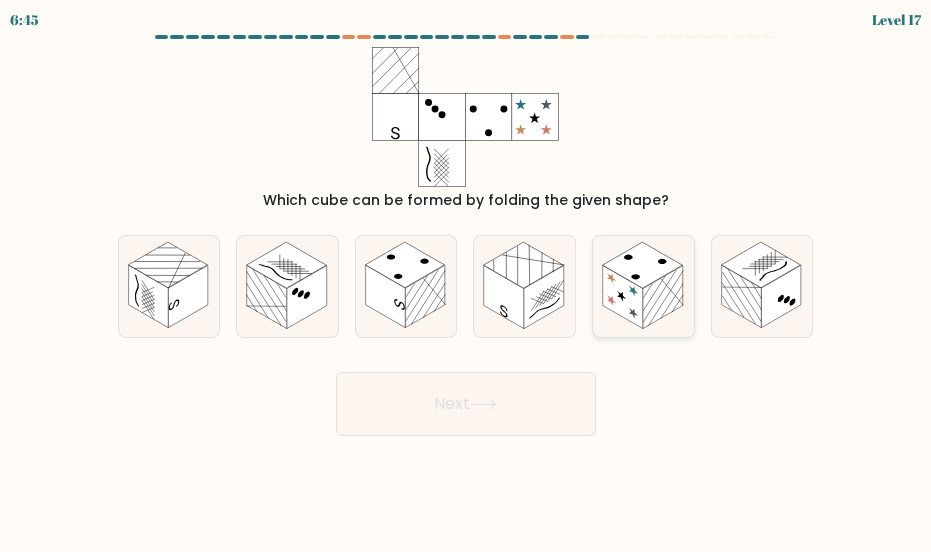 click 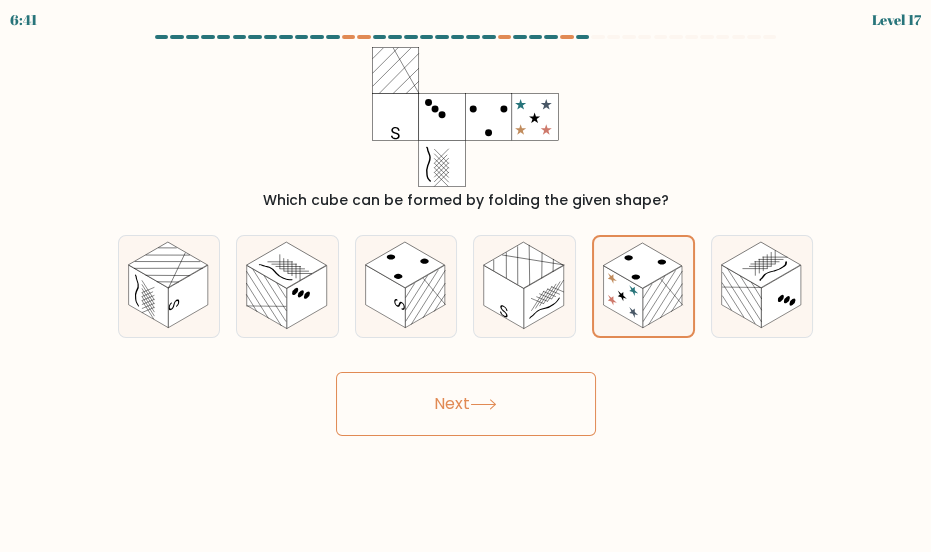 click on "Next" at bounding box center (466, 404) 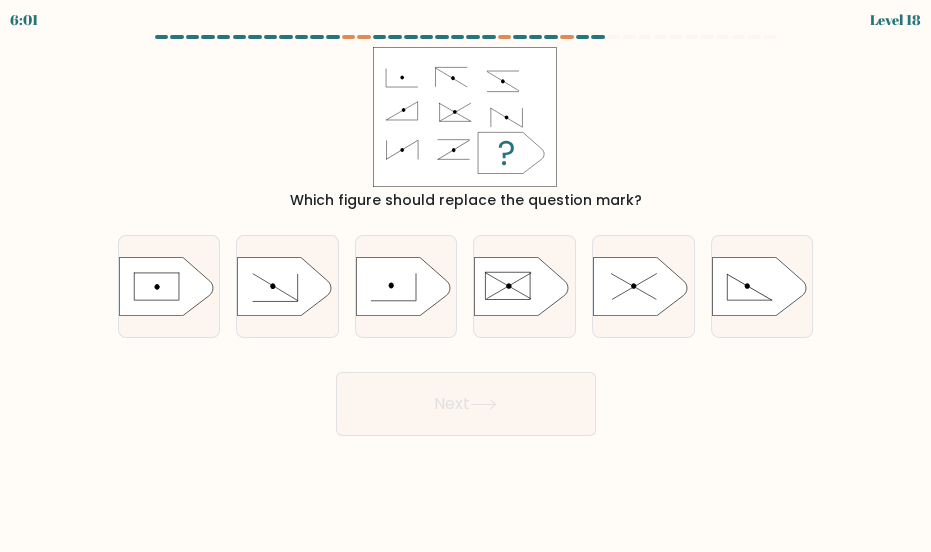 drag, startPoint x: 176, startPoint y: 274, endPoint x: 323, endPoint y: 349, distance: 165.02727 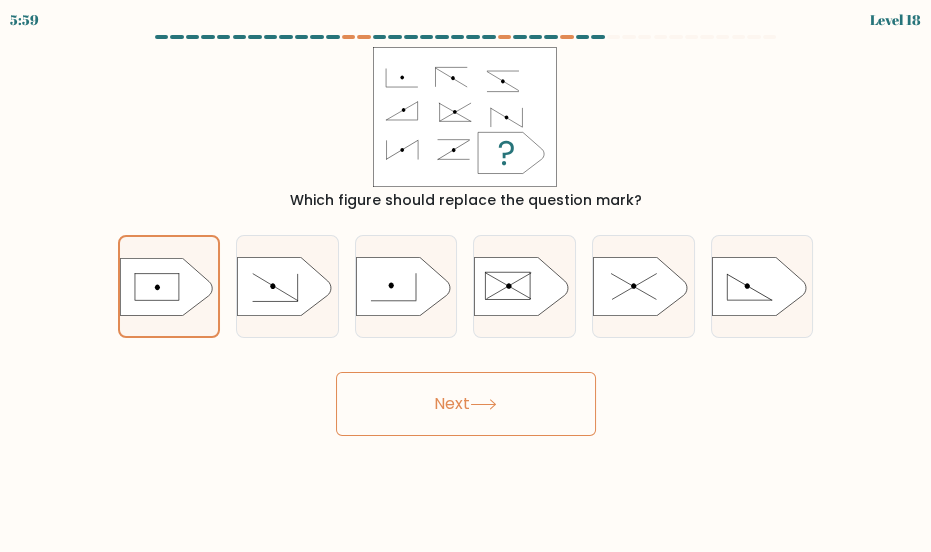 click on "Next" at bounding box center (466, 404) 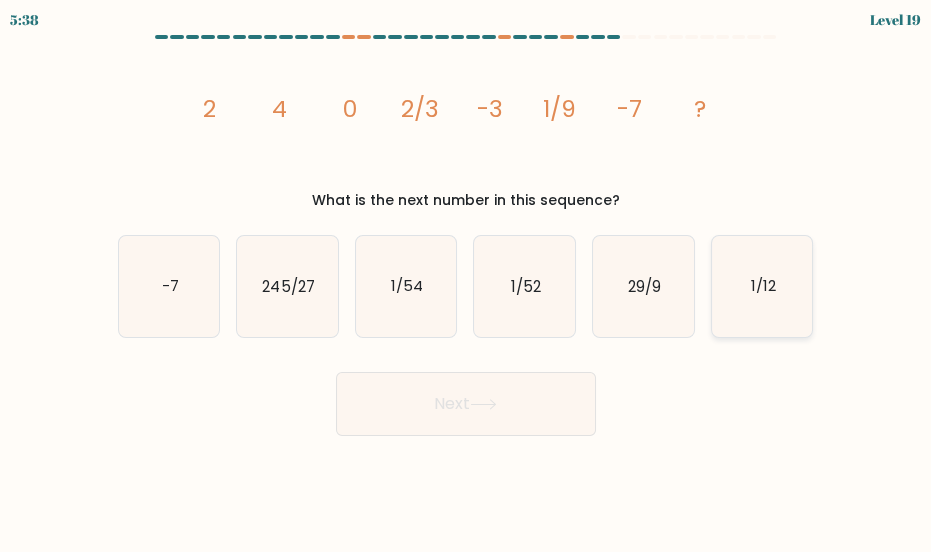 click on "1/12" 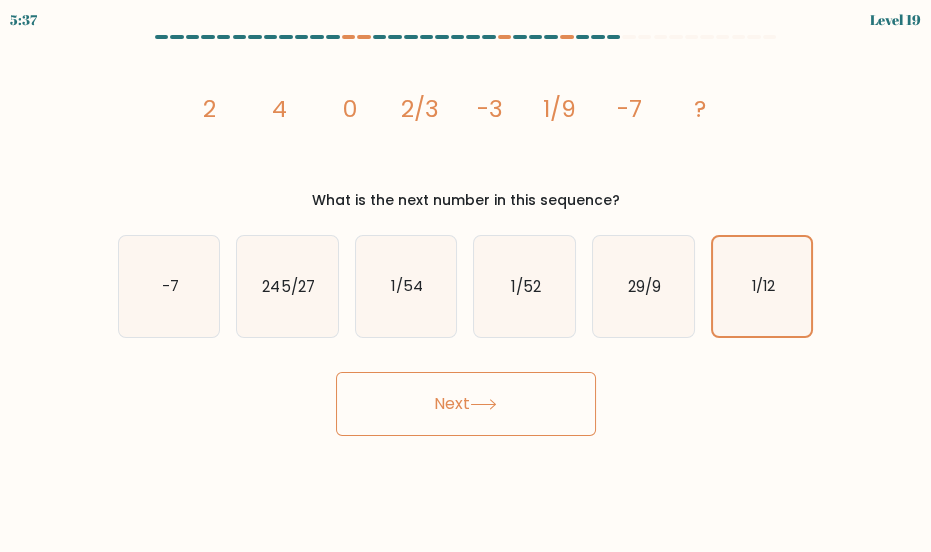 click on "Next" at bounding box center [466, 404] 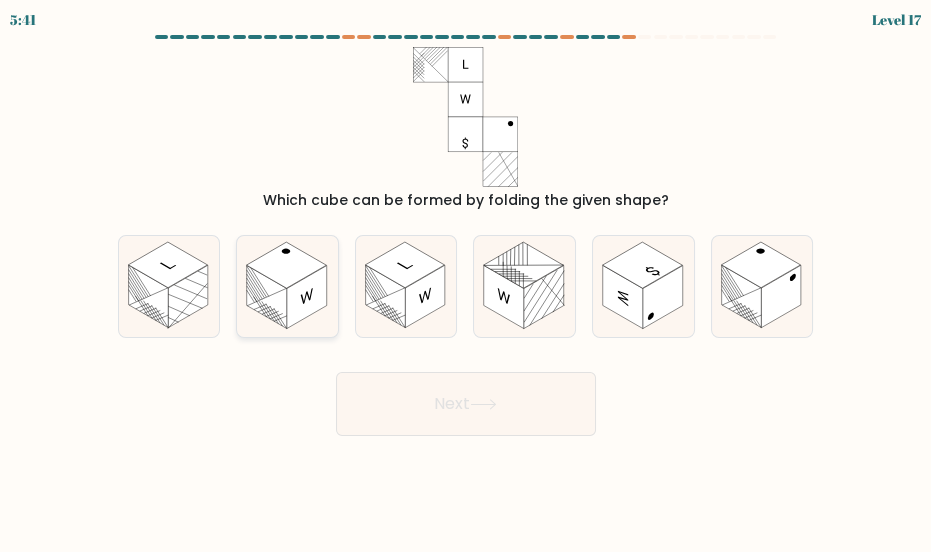 drag, startPoint x: 302, startPoint y: 276, endPoint x: 329, endPoint y: 309, distance: 42.638012 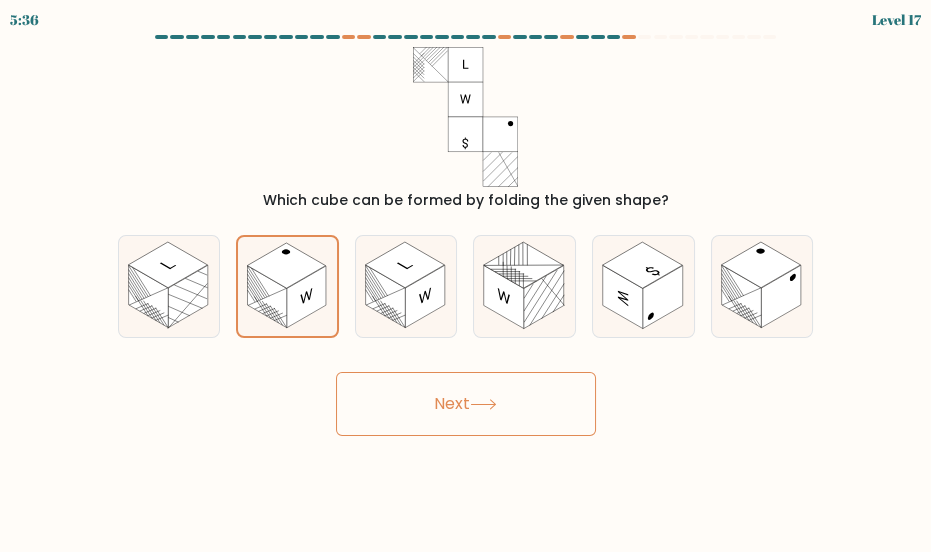click on "Next" at bounding box center (466, 404) 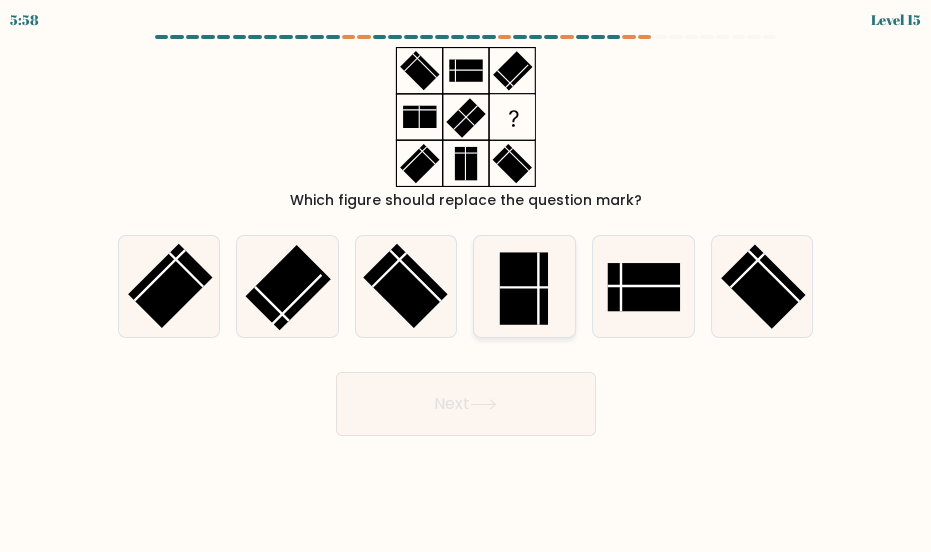 click 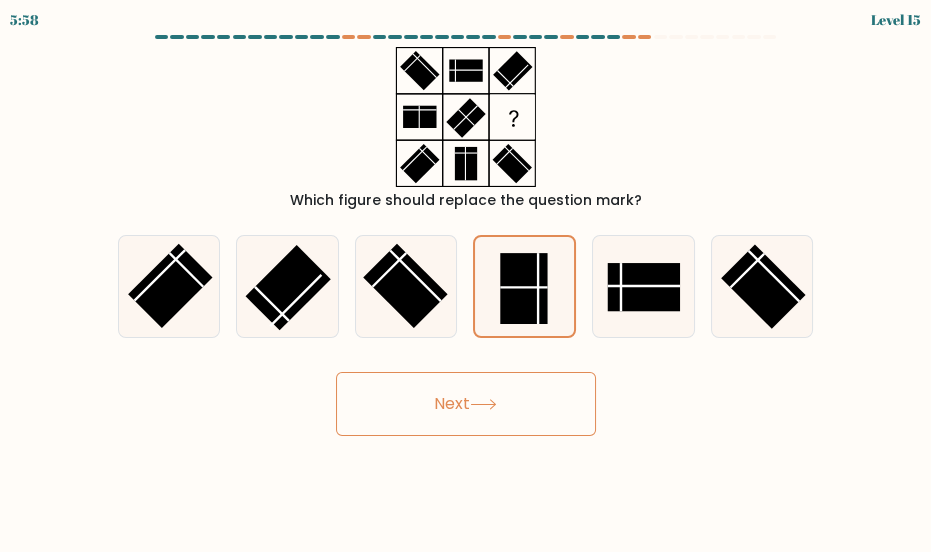 click on "Next" at bounding box center (466, 404) 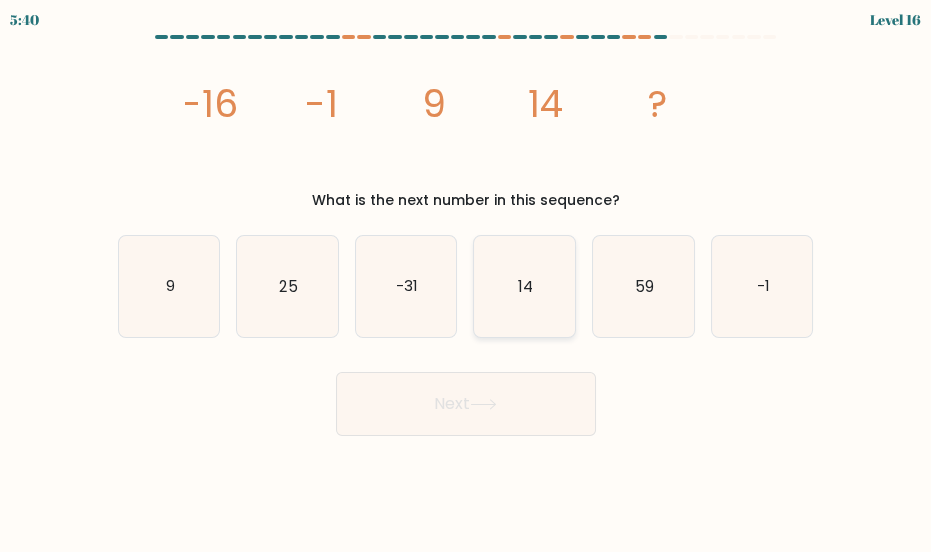 click on "14" 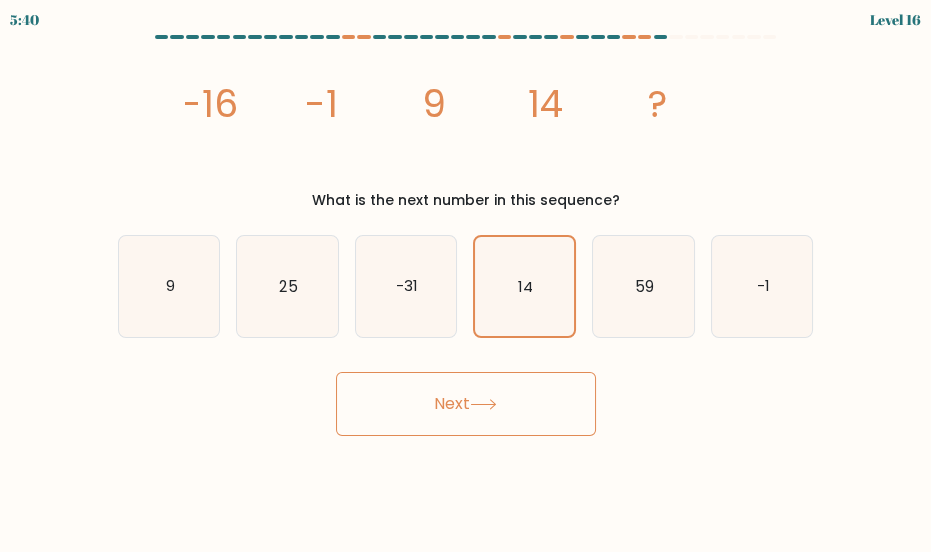 click on "Next" at bounding box center (466, 404) 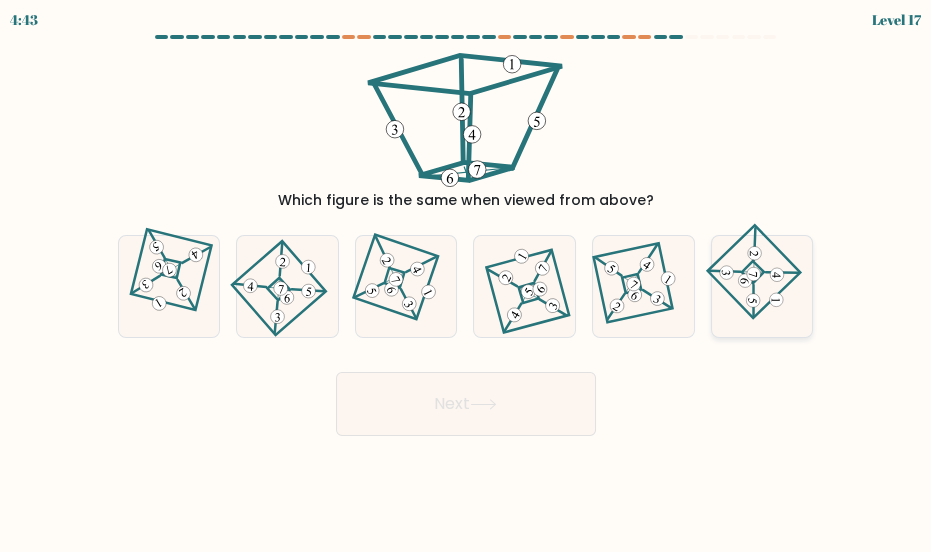 click at bounding box center (762, 286) 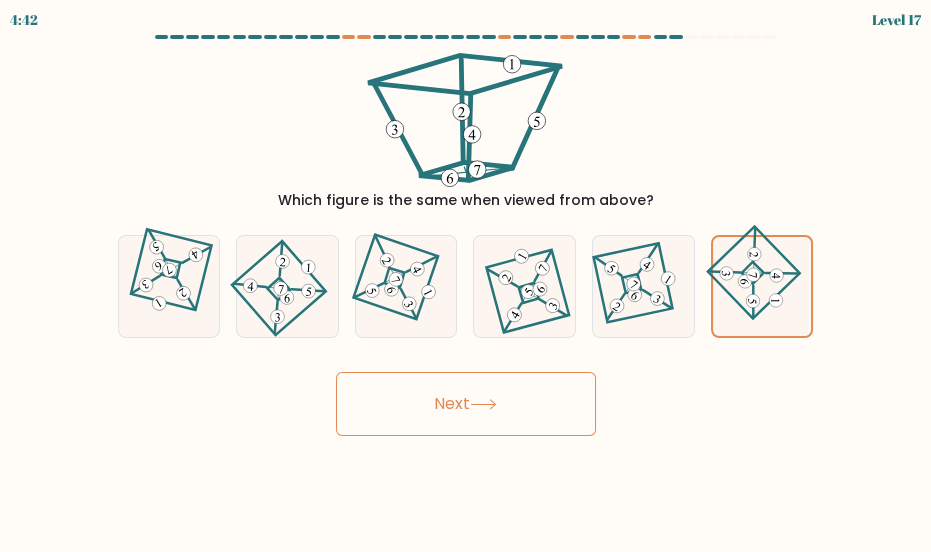 click on "Next" at bounding box center (466, 404) 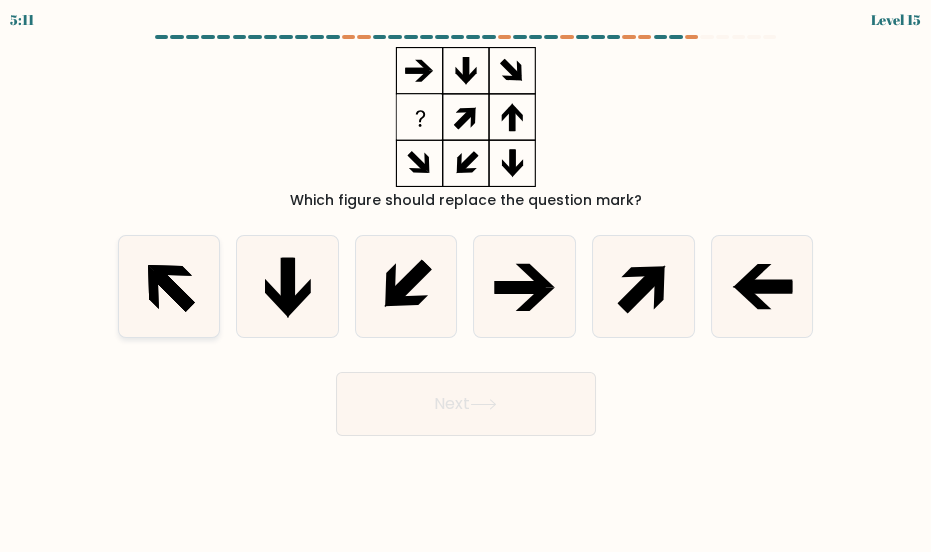 click 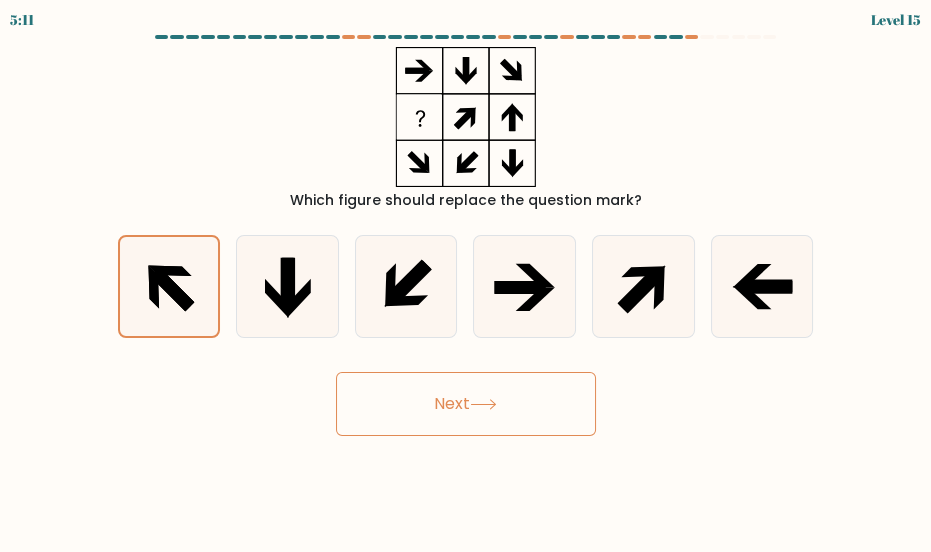click on "Next" at bounding box center (466, 404) 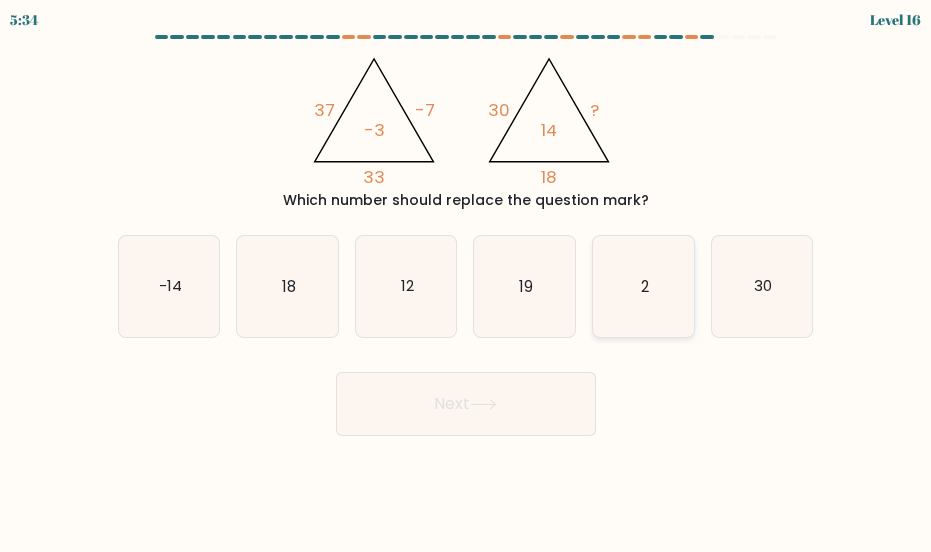drag, startPoint x: 664, startPoint y: 270, endPoint x: 602, endPoint y: 371, distance: 118.511604 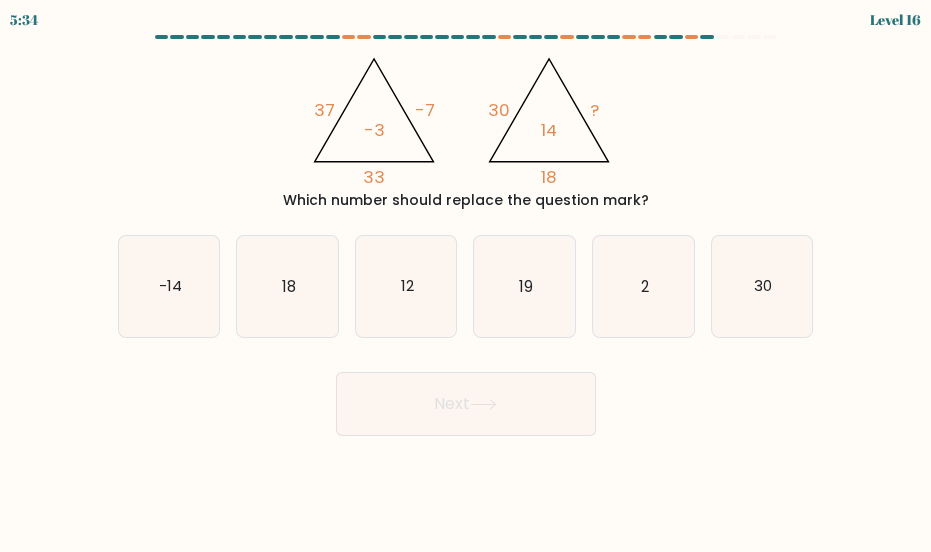 click on "e.
2" at bounding box center [466, 278] 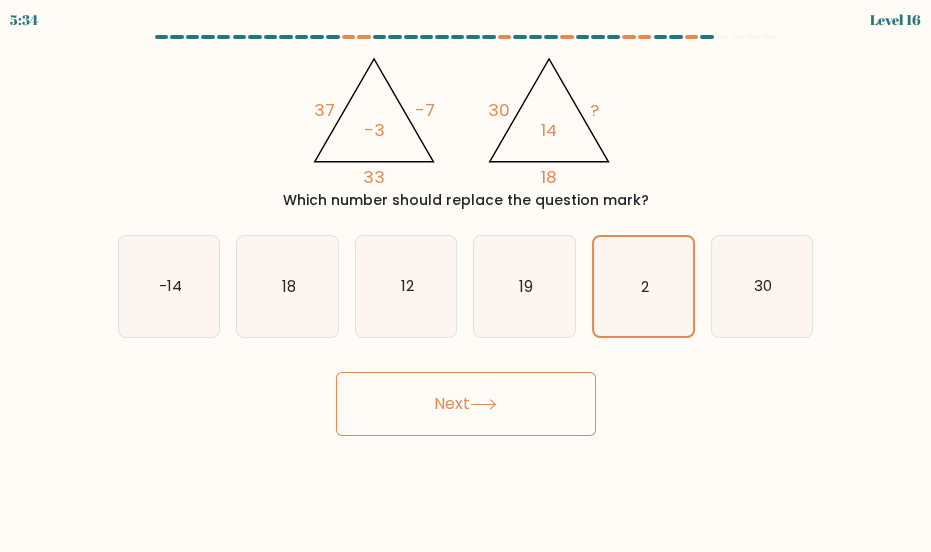 click on "Next" at bounding box center [466, 404] 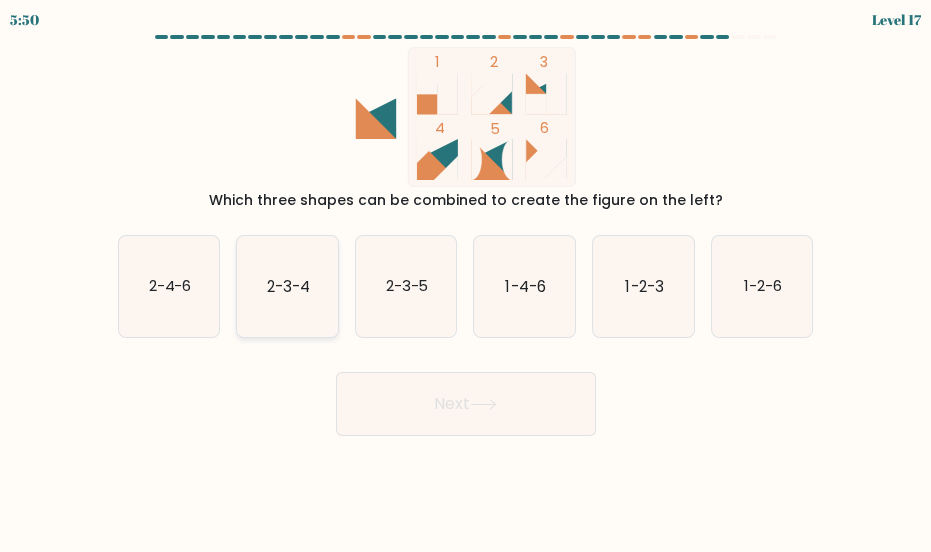 drag, startPoint x: 143, startPoint y: 277, endPoint x: 310, endPoint y: 330, distance: 175.20845 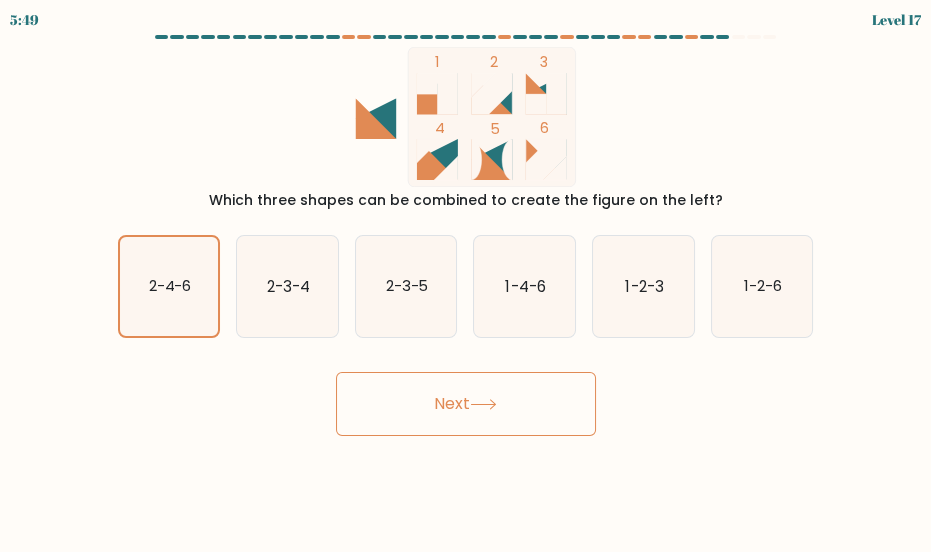 click on "Next" at bounding box center [466, 404] 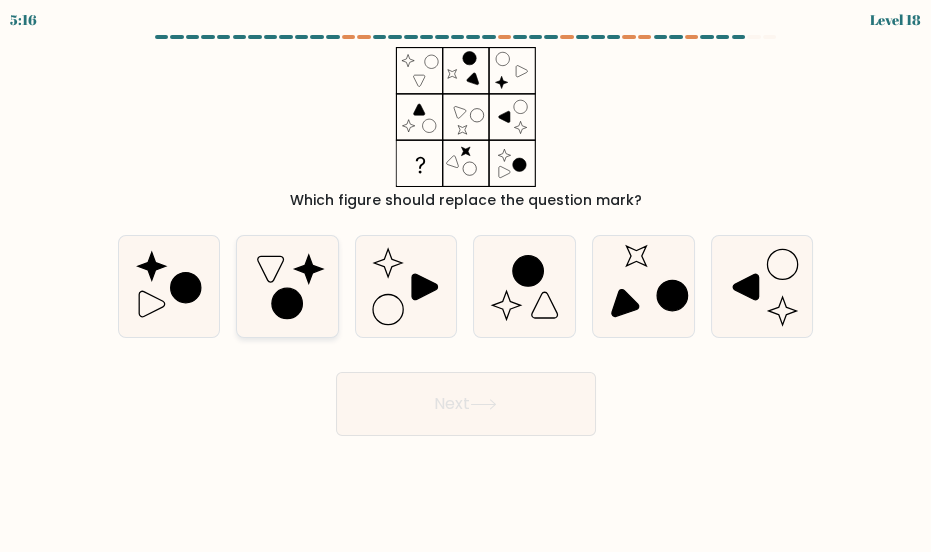 click 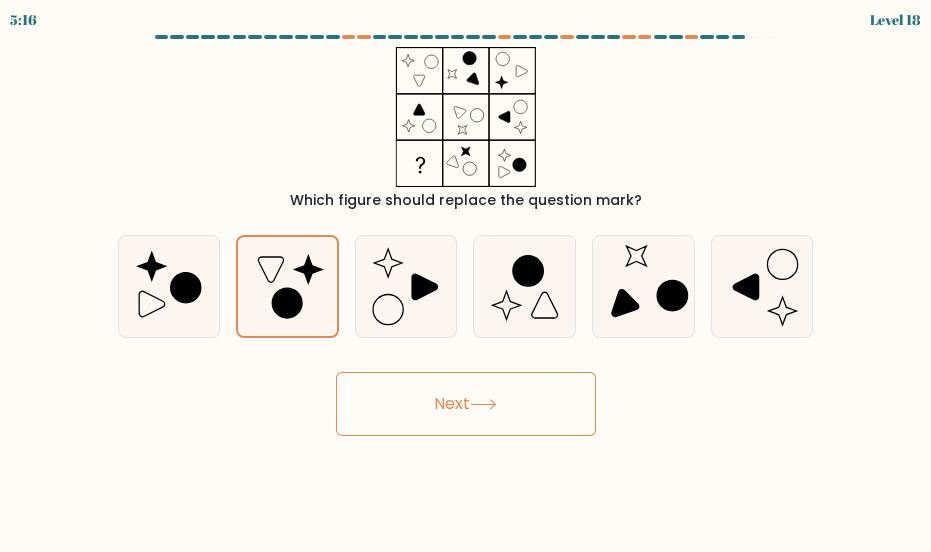 click on "Next" at bounding box center [466, 404] 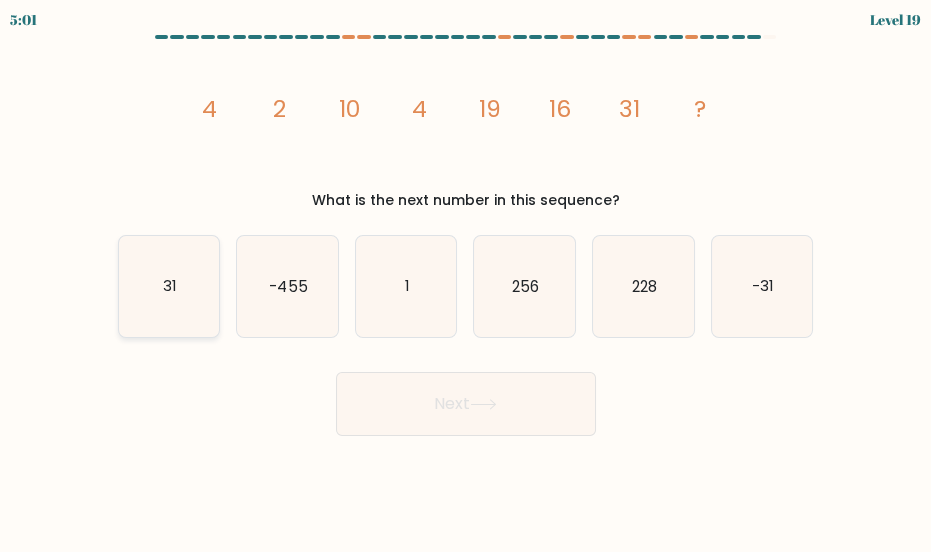 click on "31" 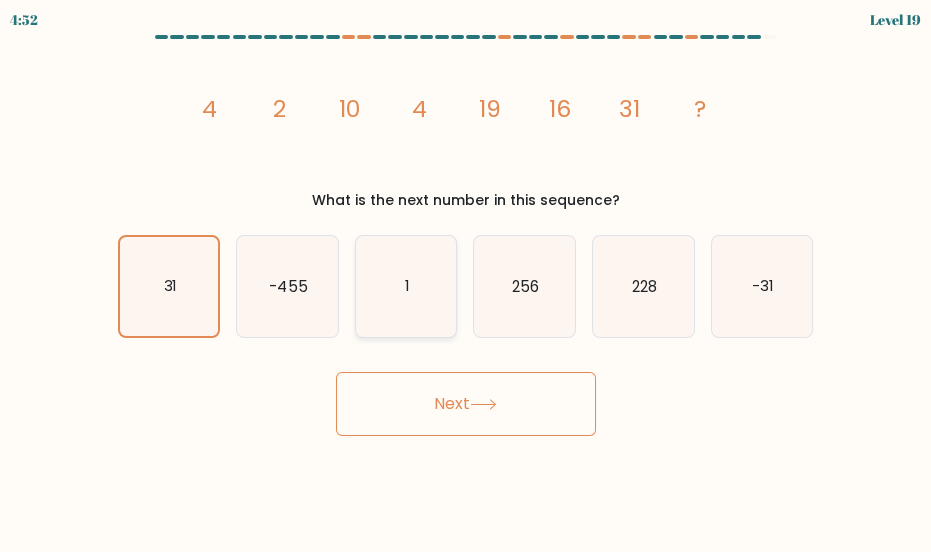 click on "1" 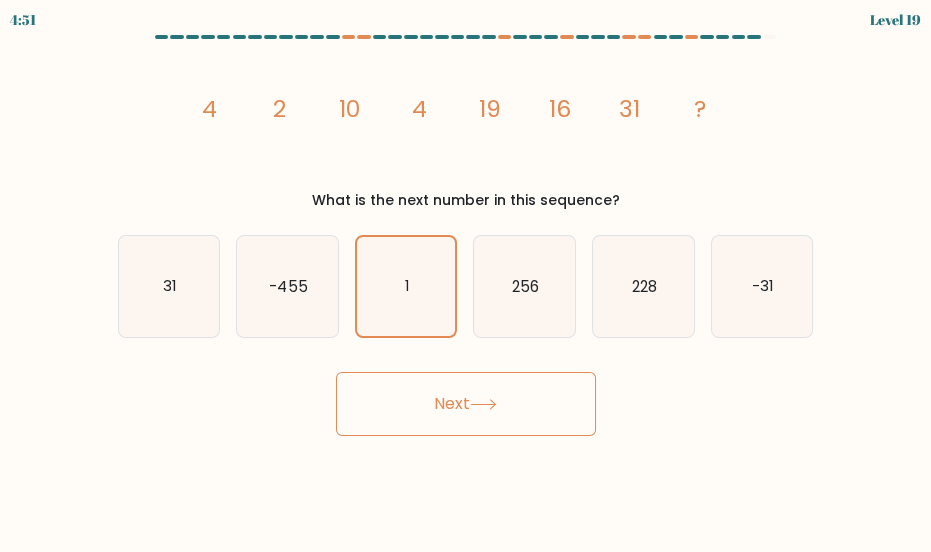 click on "Next" at bounding box center (466, 404) 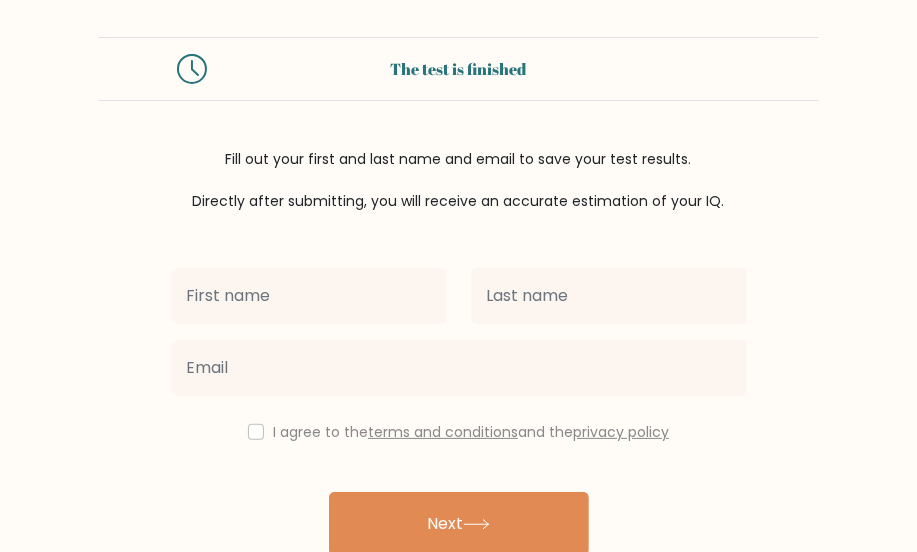 scroll, scrollTop: 0, scrollLeft: 0, axis: both 